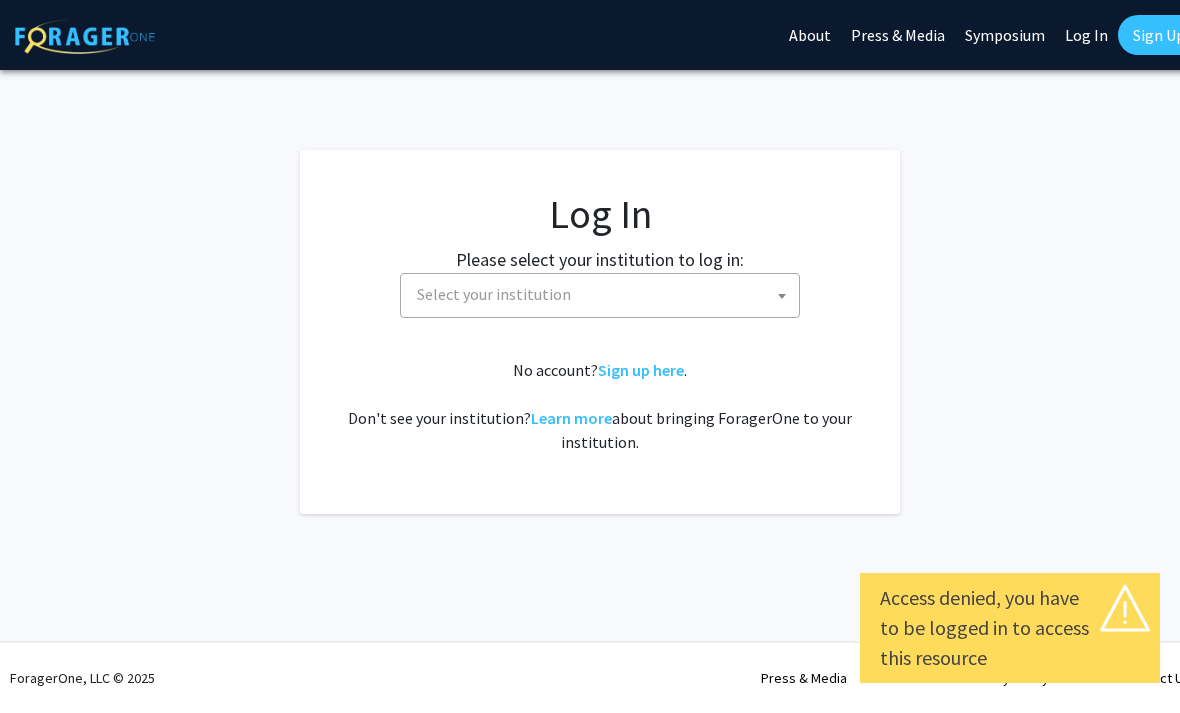 select 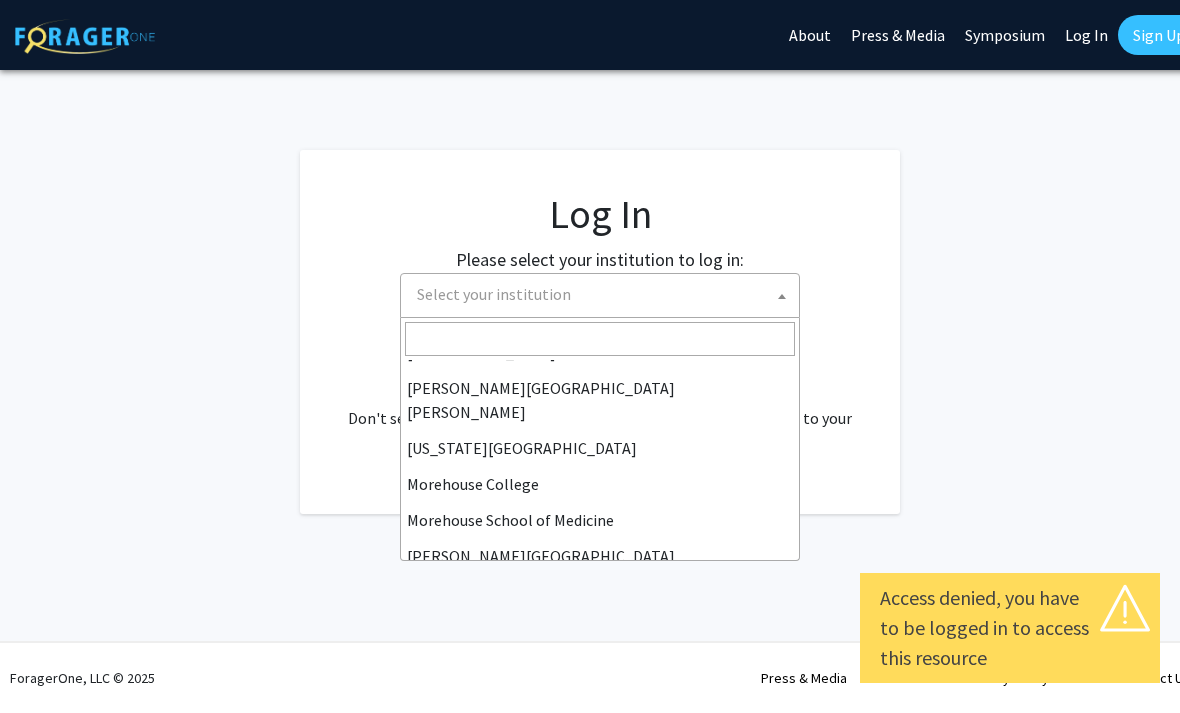scroll, scrollTop: 387, scrollLeft: 0, axis: vertical 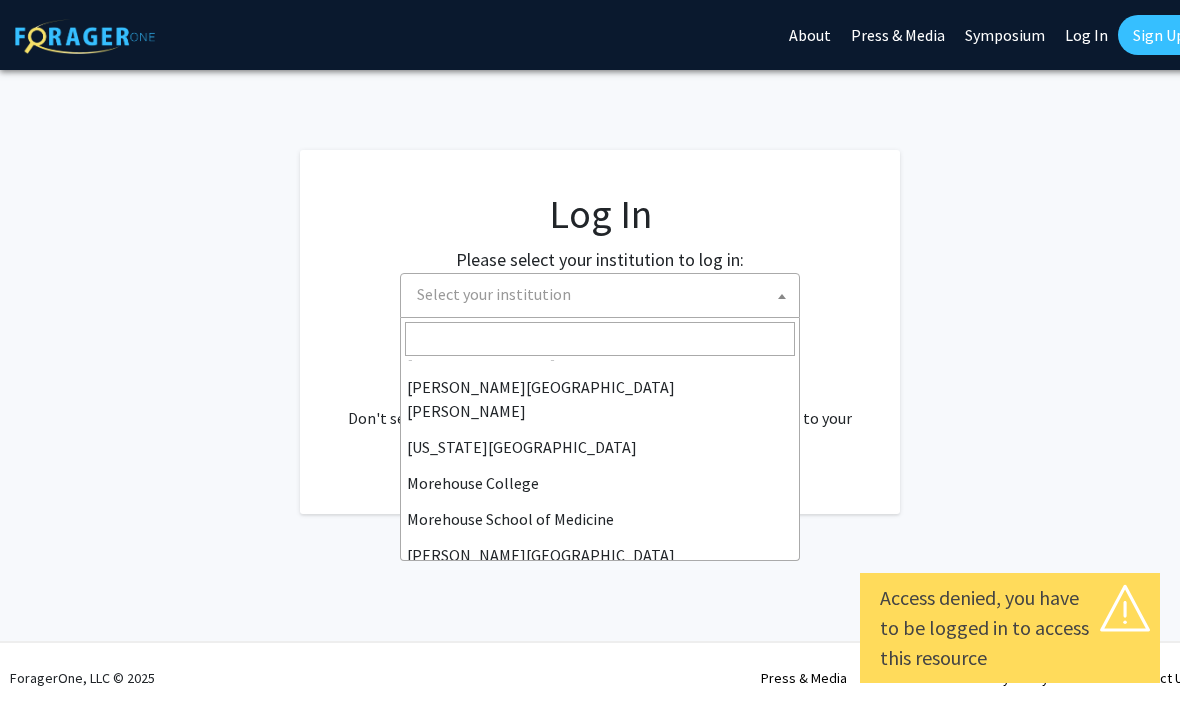 click at bounding box center [600, 339] 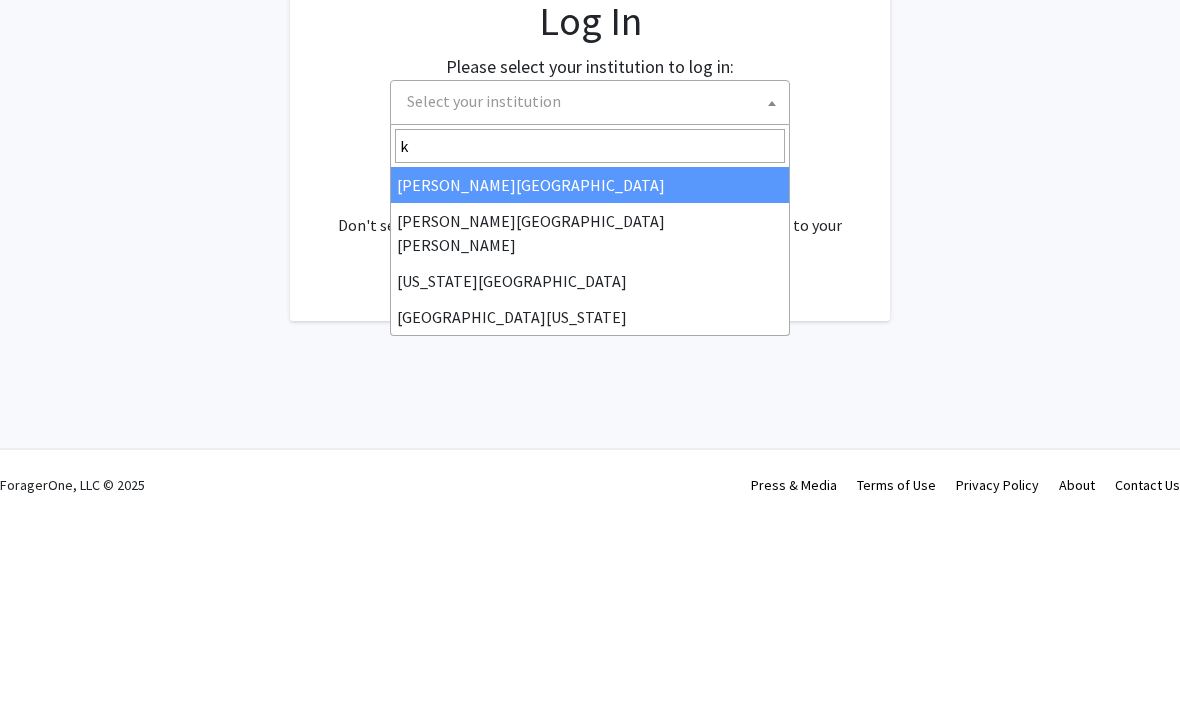 scroll, scrollTop: 0, scrollLeft: 0, axis: both 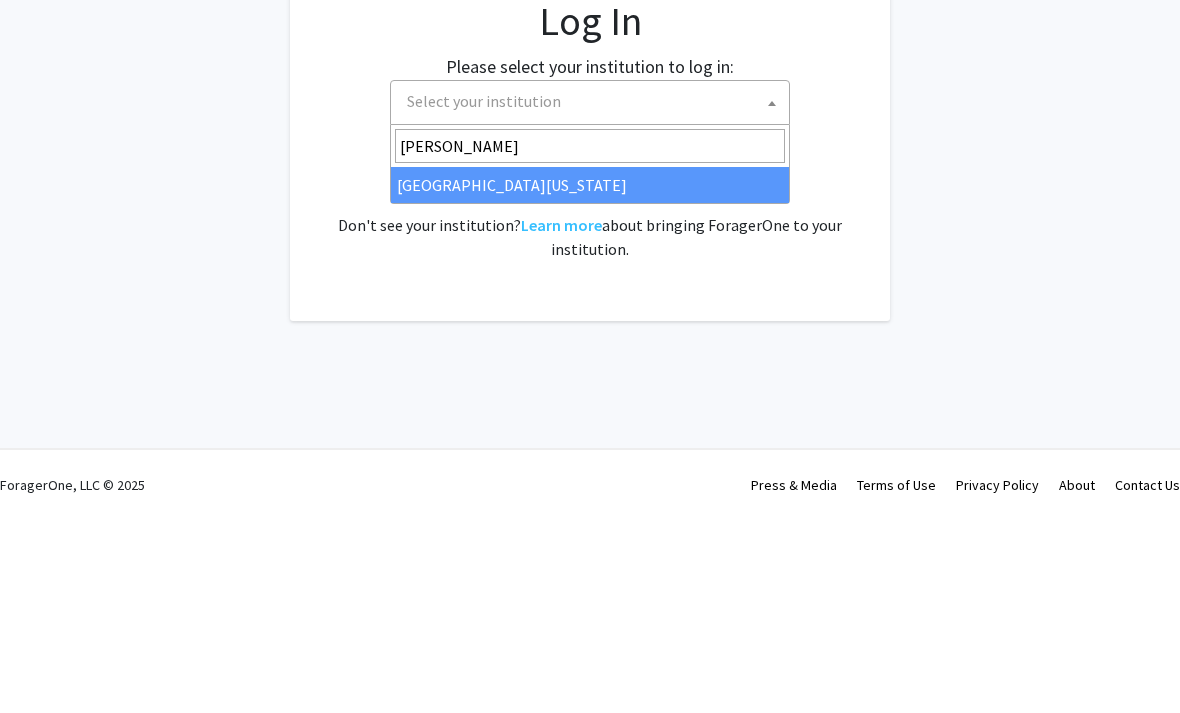 type on "kent" 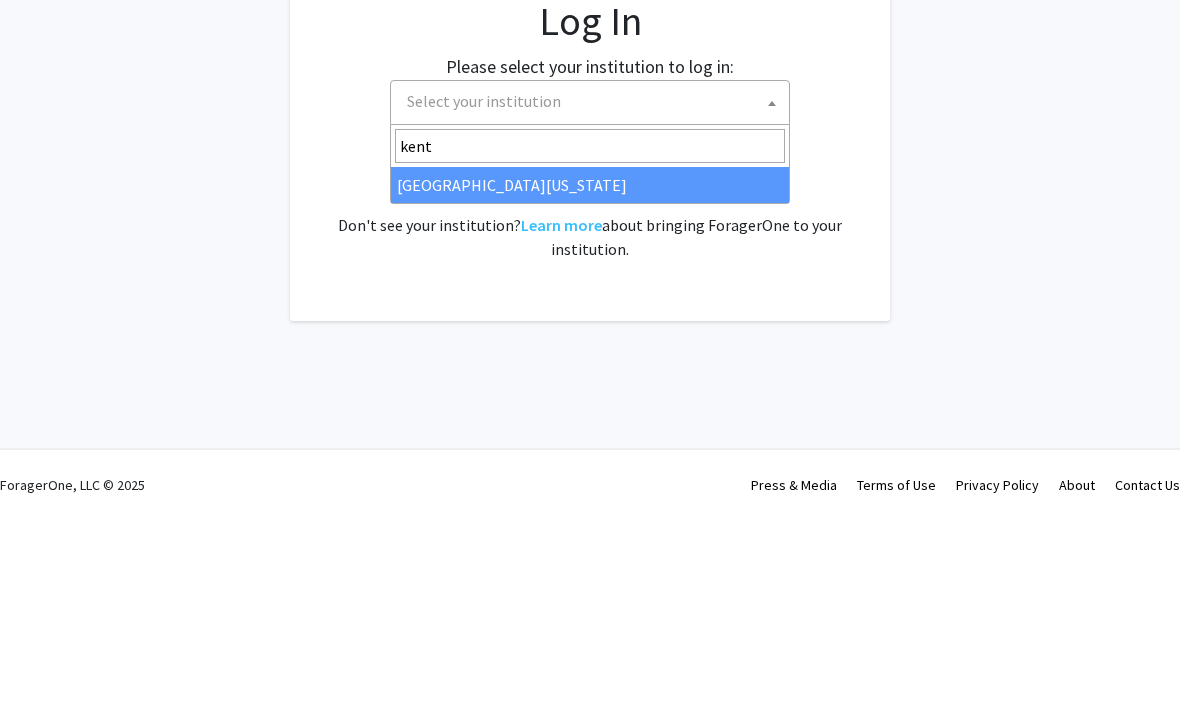 select on "13" 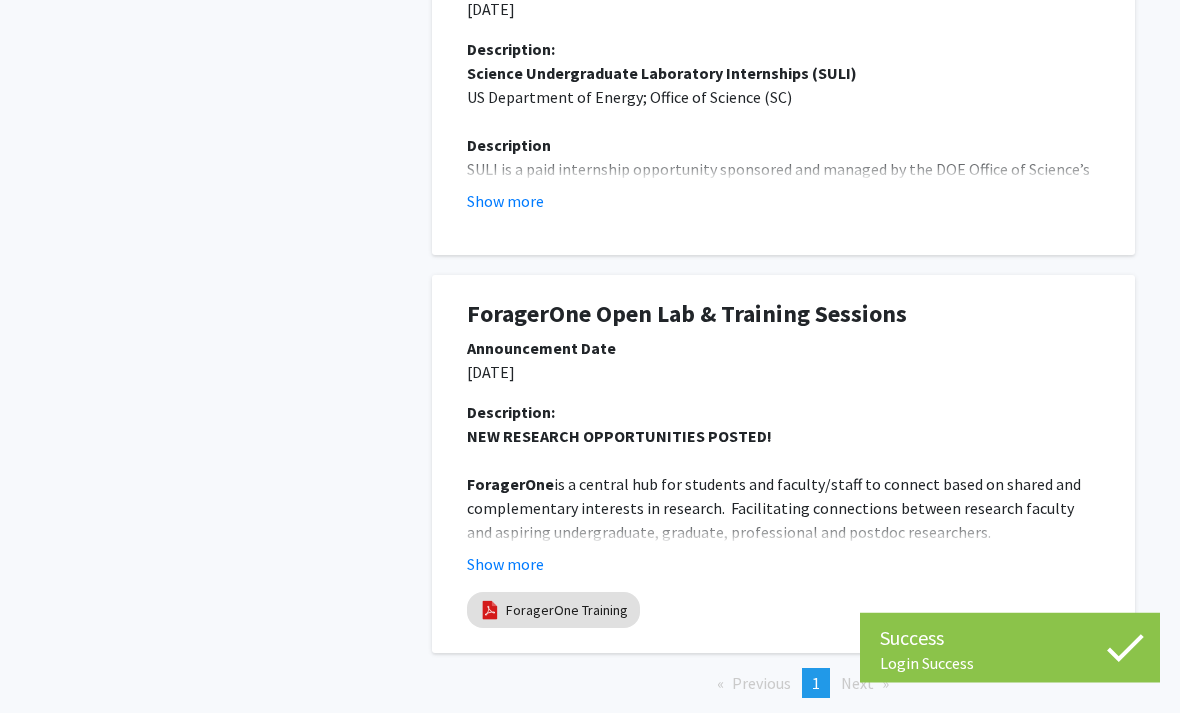 scroll, scrollTop: 767, scrollLeft: 0, axis: vertical 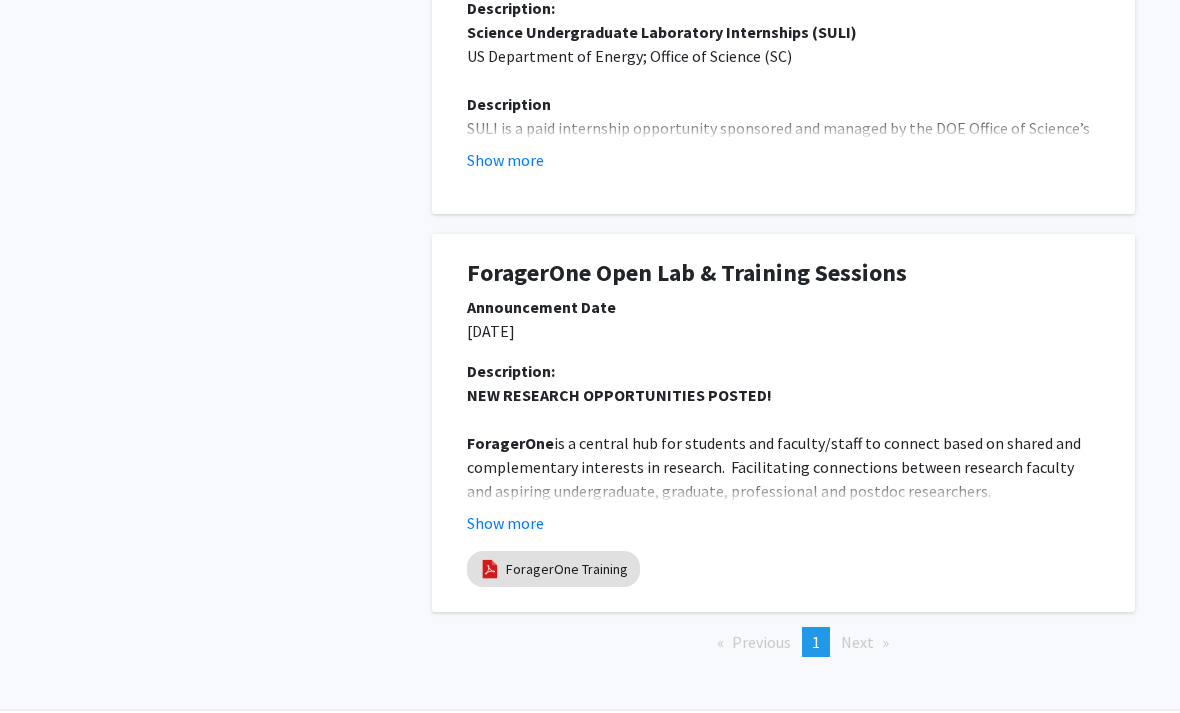 click on "Show more" 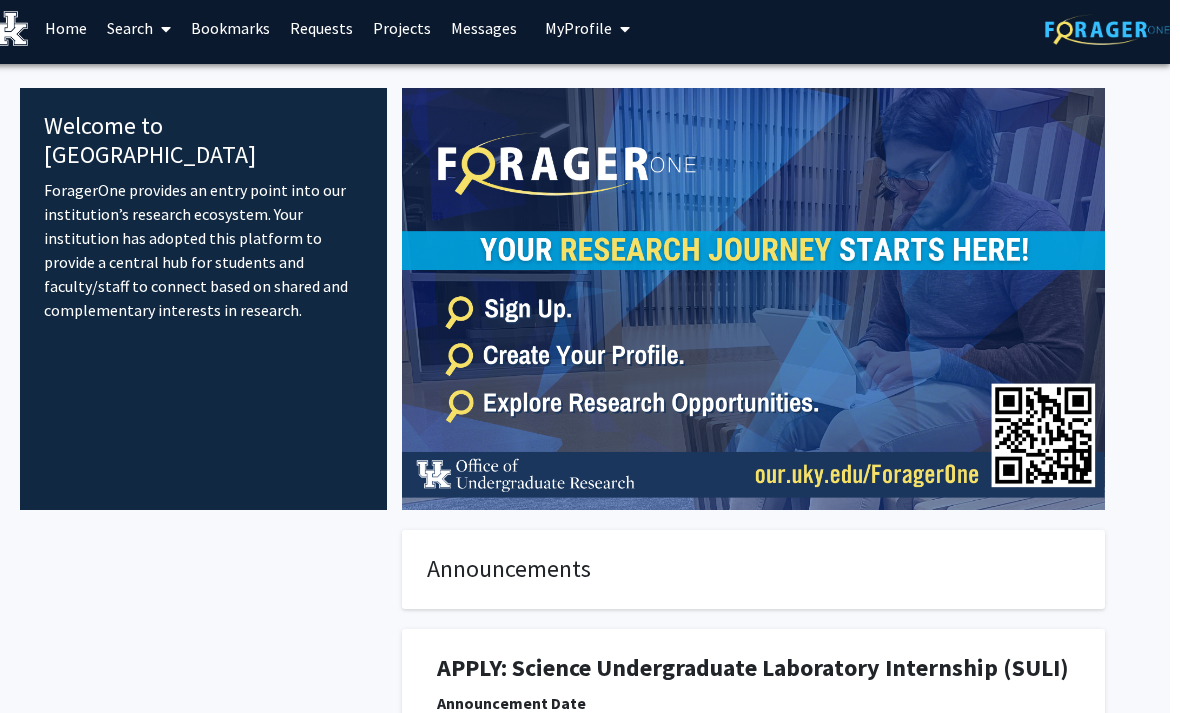 scroll, scrollTop: 0, scrollLeft: 20, axis: horizontal 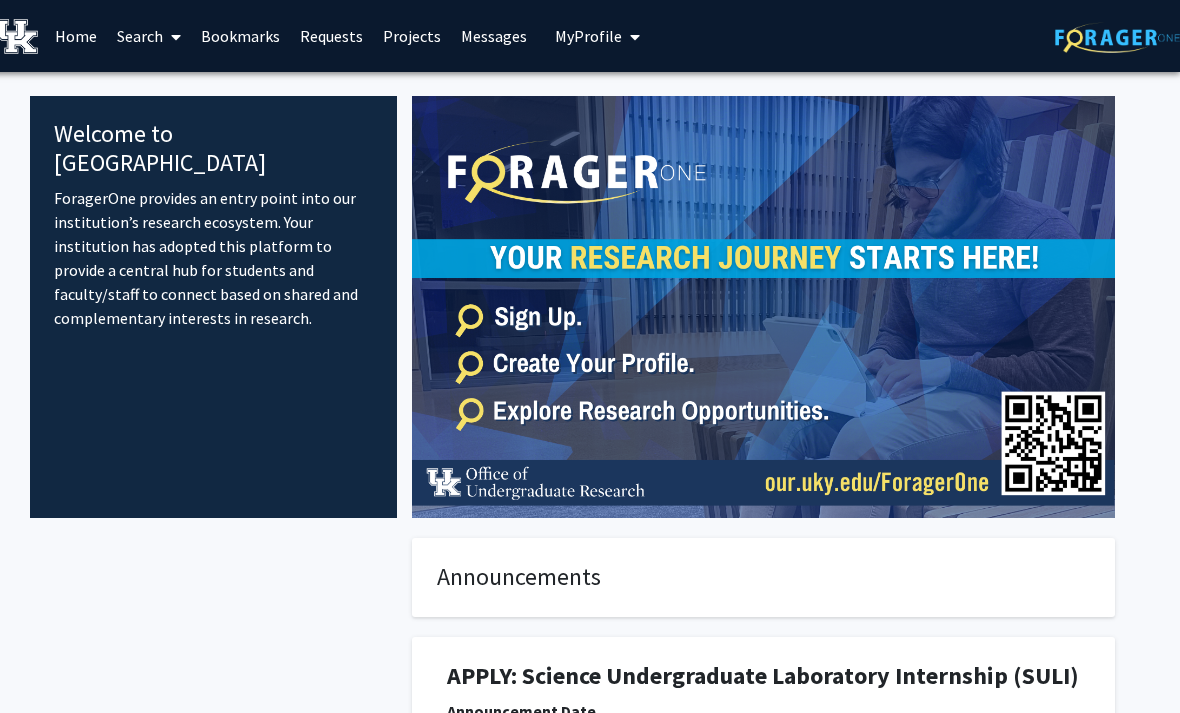 click at bounding box center (176, 37) 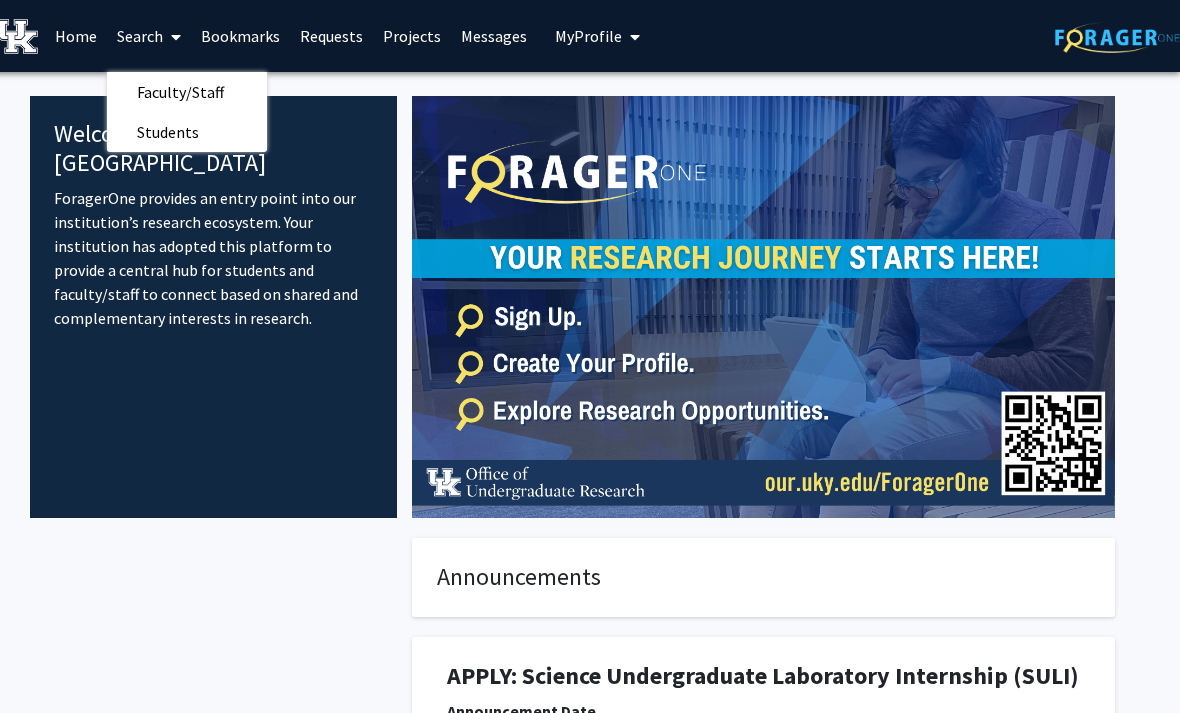 click on "Students" at bounding box center [168, 132] 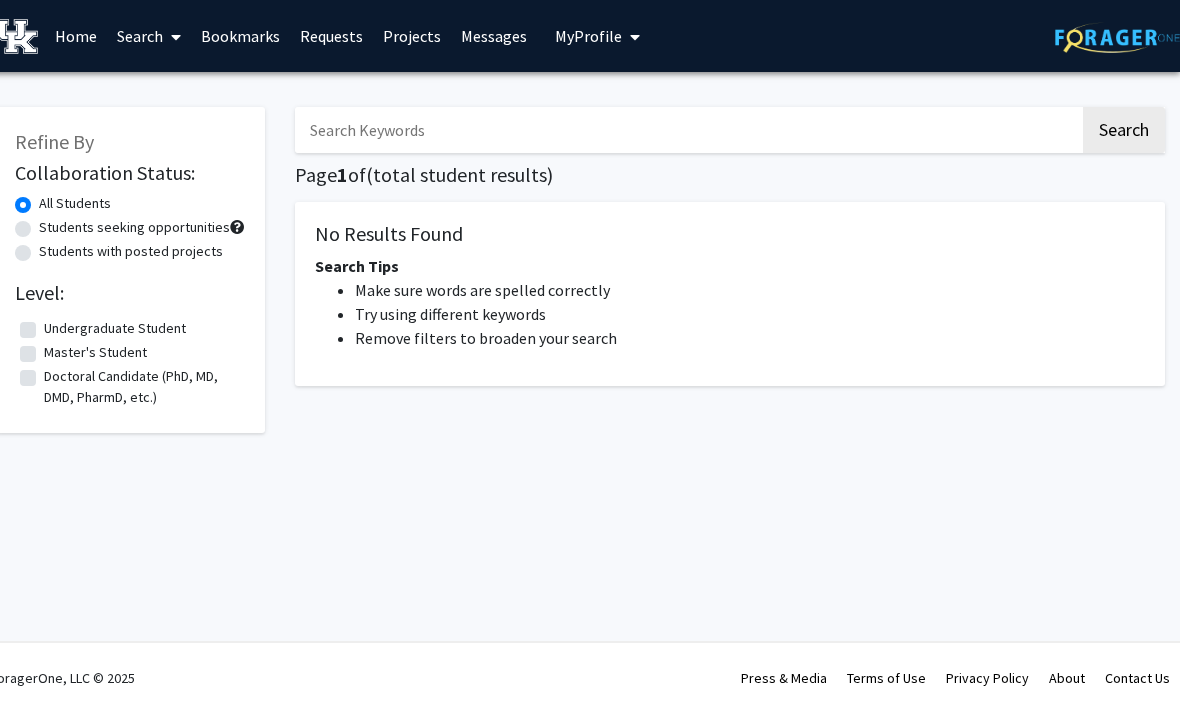 scroll, scrollTop: 0, scrollLeft: 0, axis: both 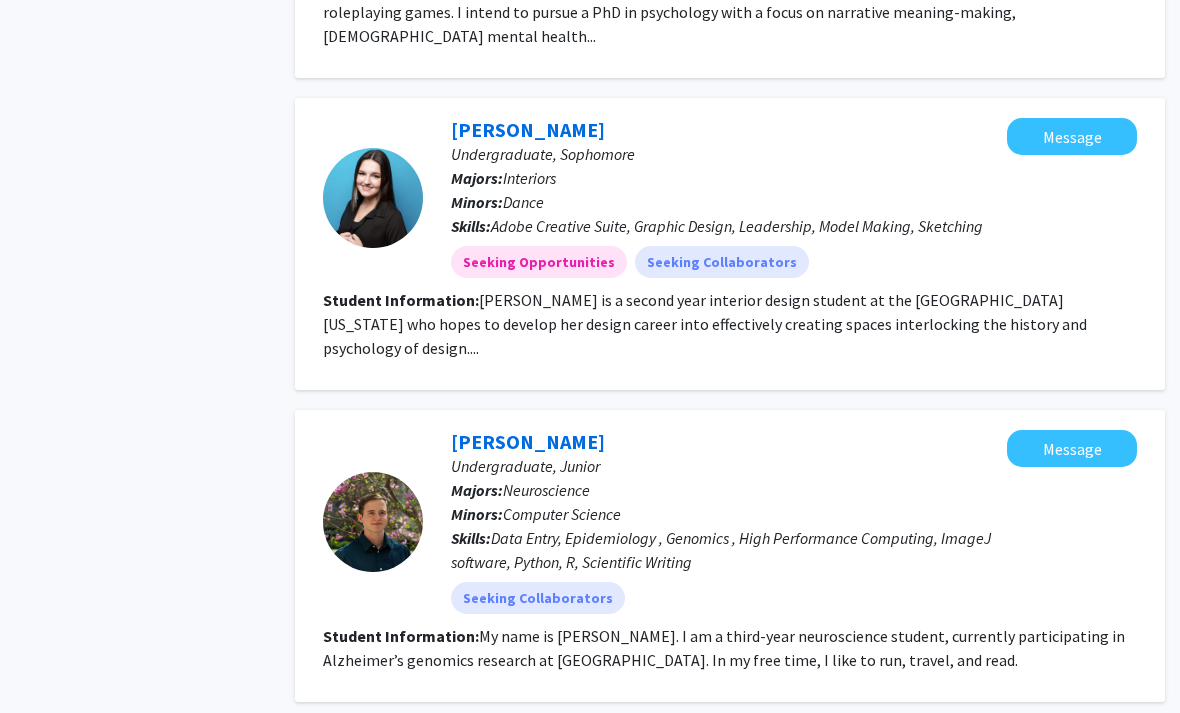 click on "2" 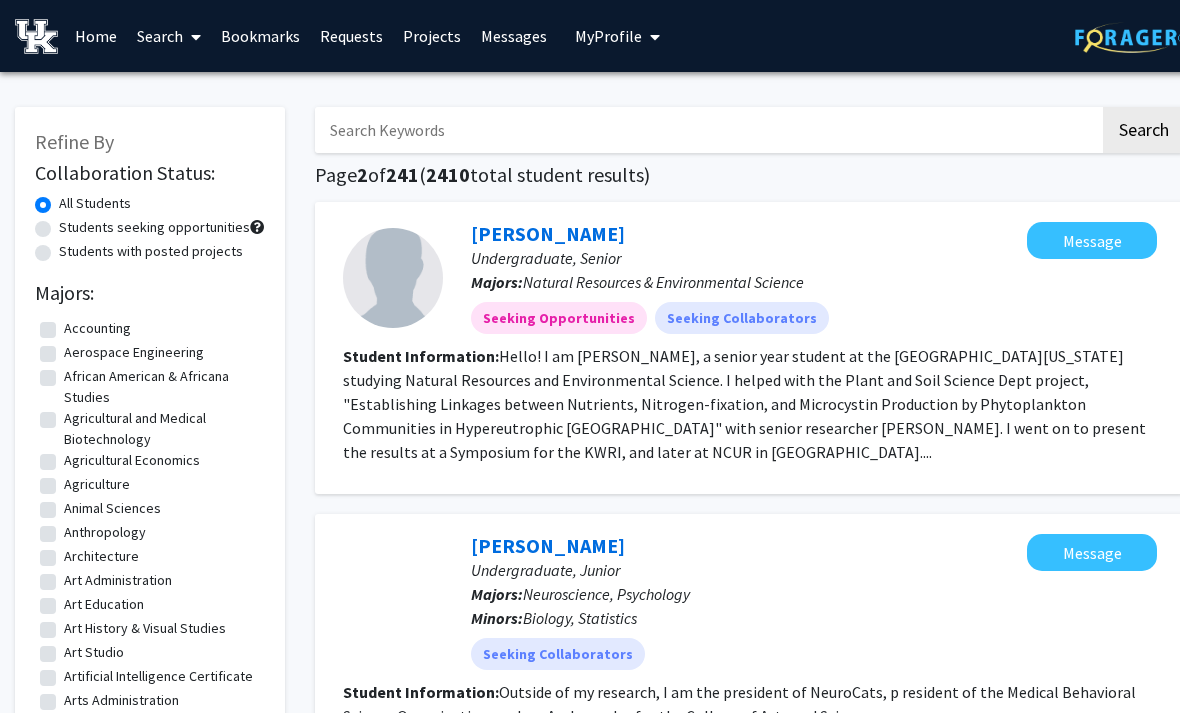 scroll, scrollTop: 0, scrollLeft: 0, axis: both 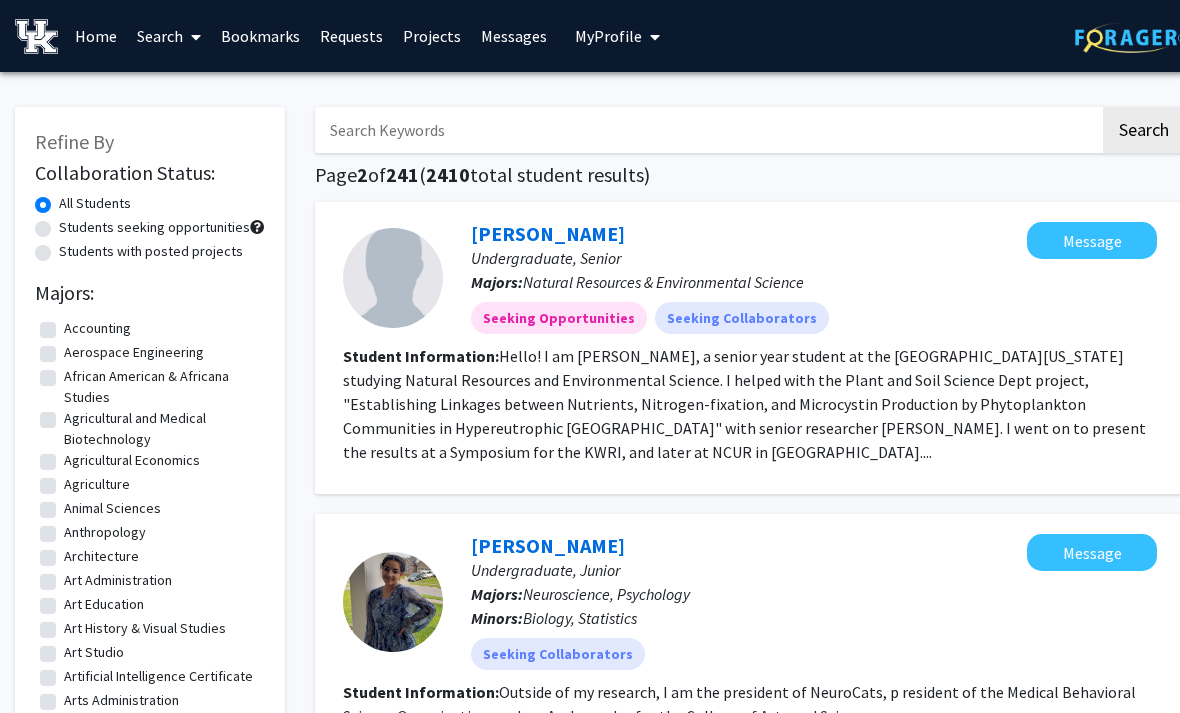 click on "Search" at bounding box center [169, 36] 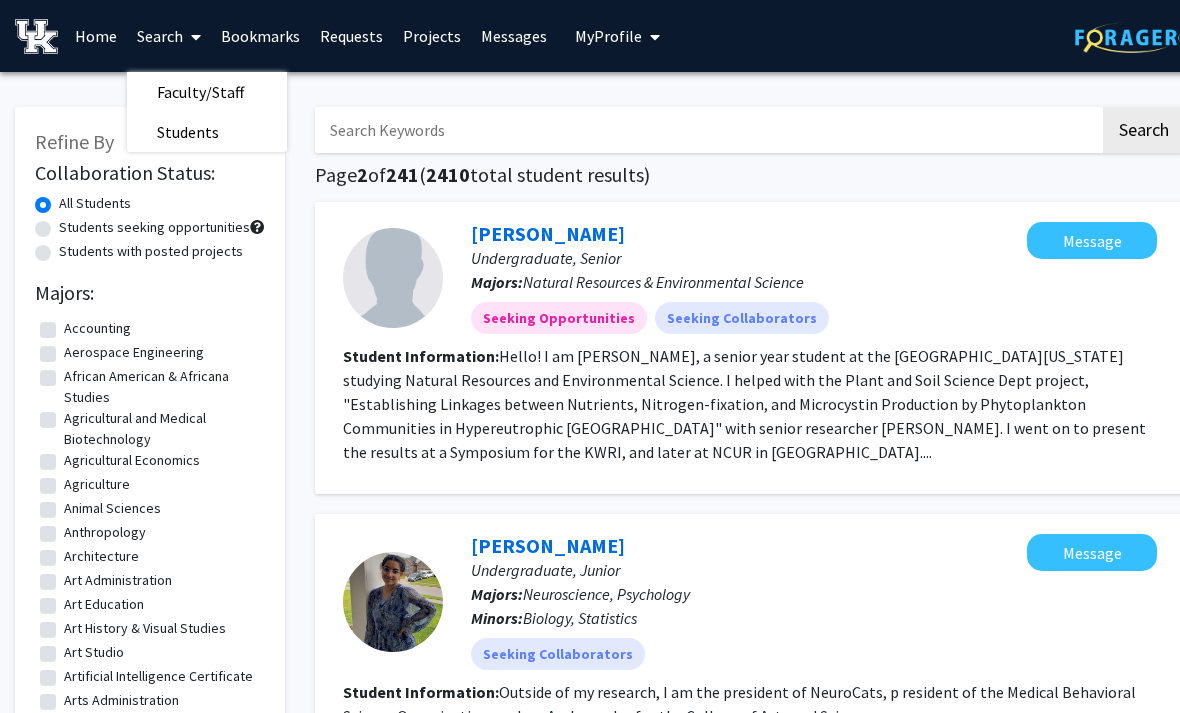 click on "Faculty/Staff" at bounding box center [200, 92] 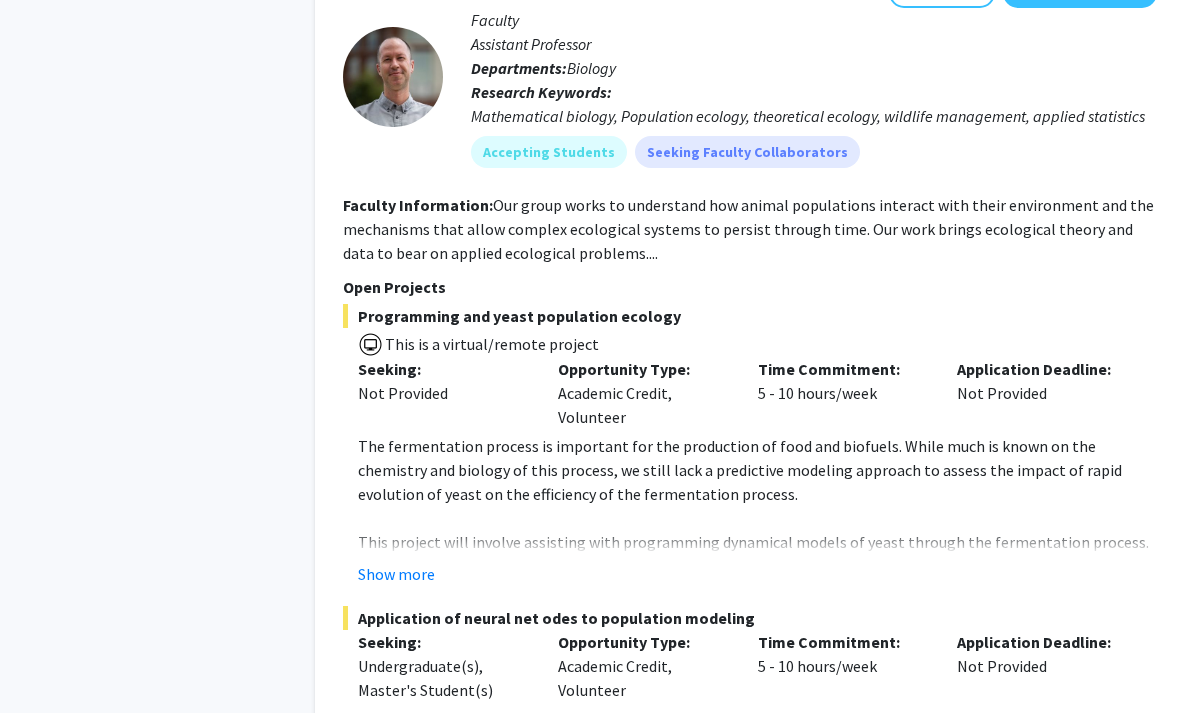scroll, scrollTop: 3404, scrollLeft: 0, axis: vertical 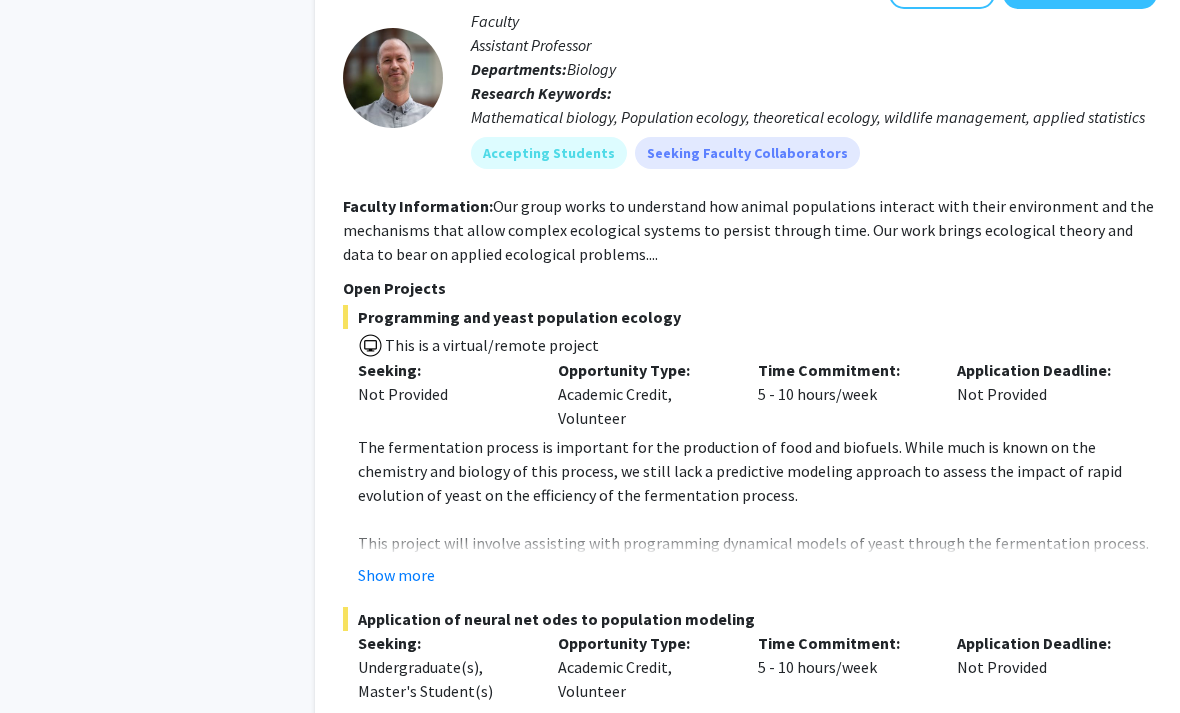 click on "Show more" 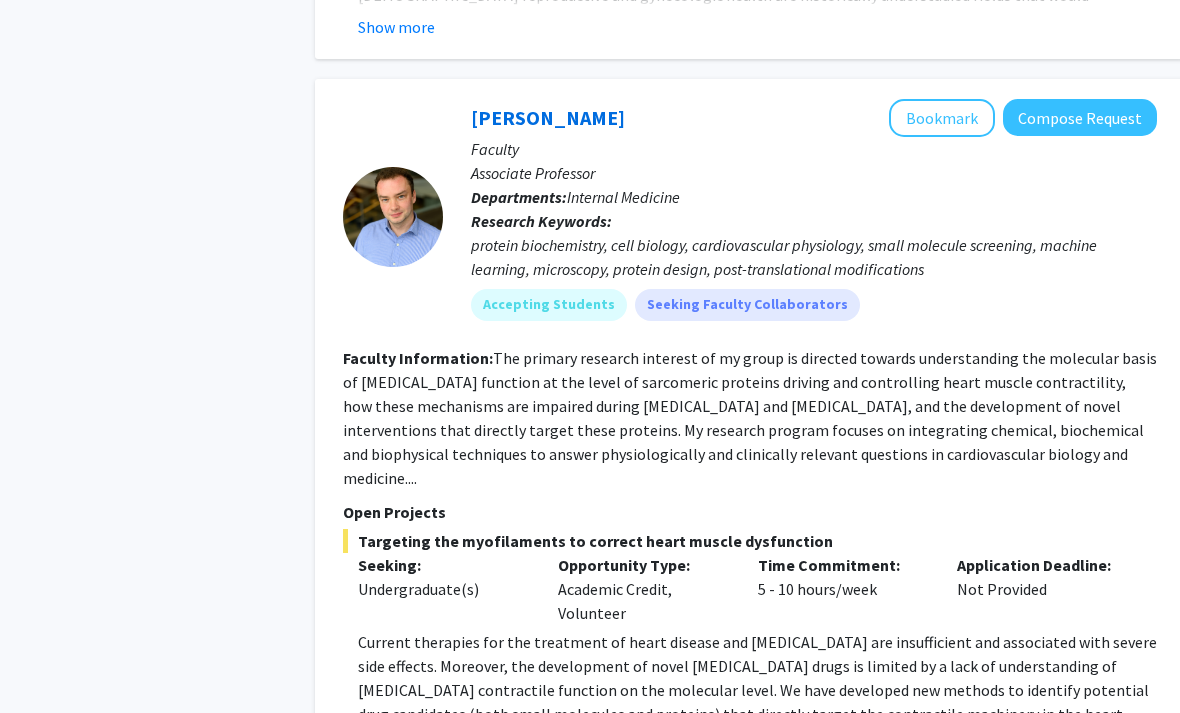 scroll, scrollTop: 6258, scrollLeft: 0, axis: vertical 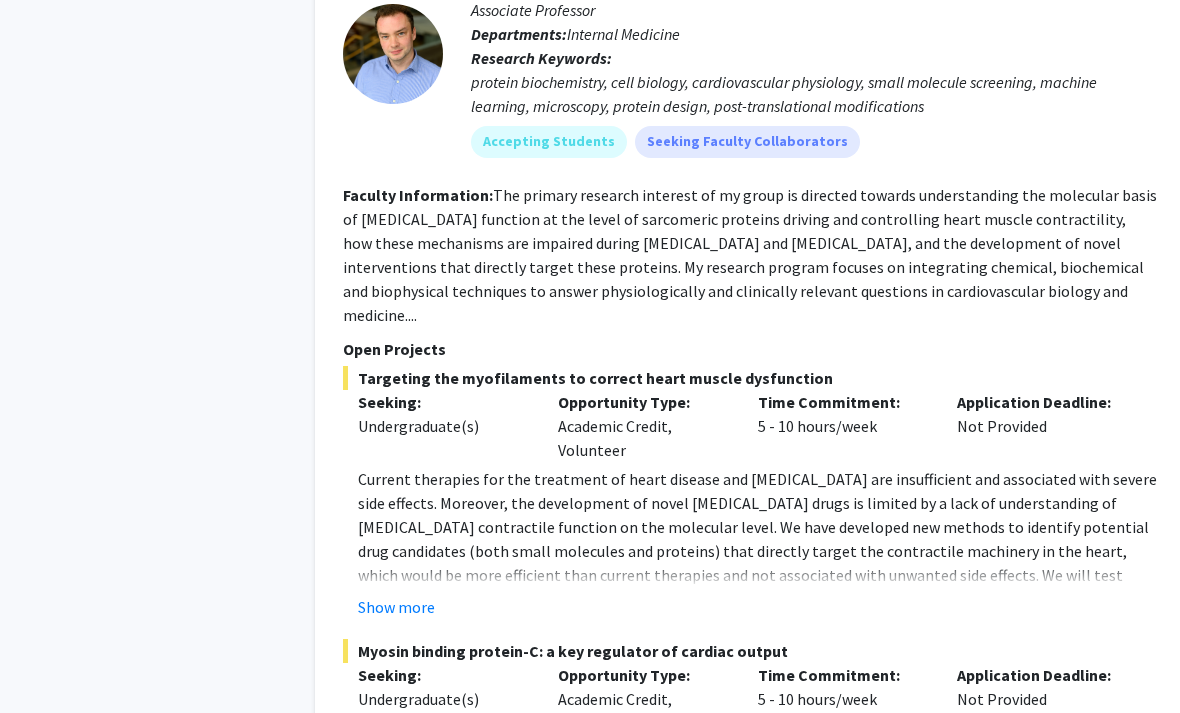 click on "Show more" 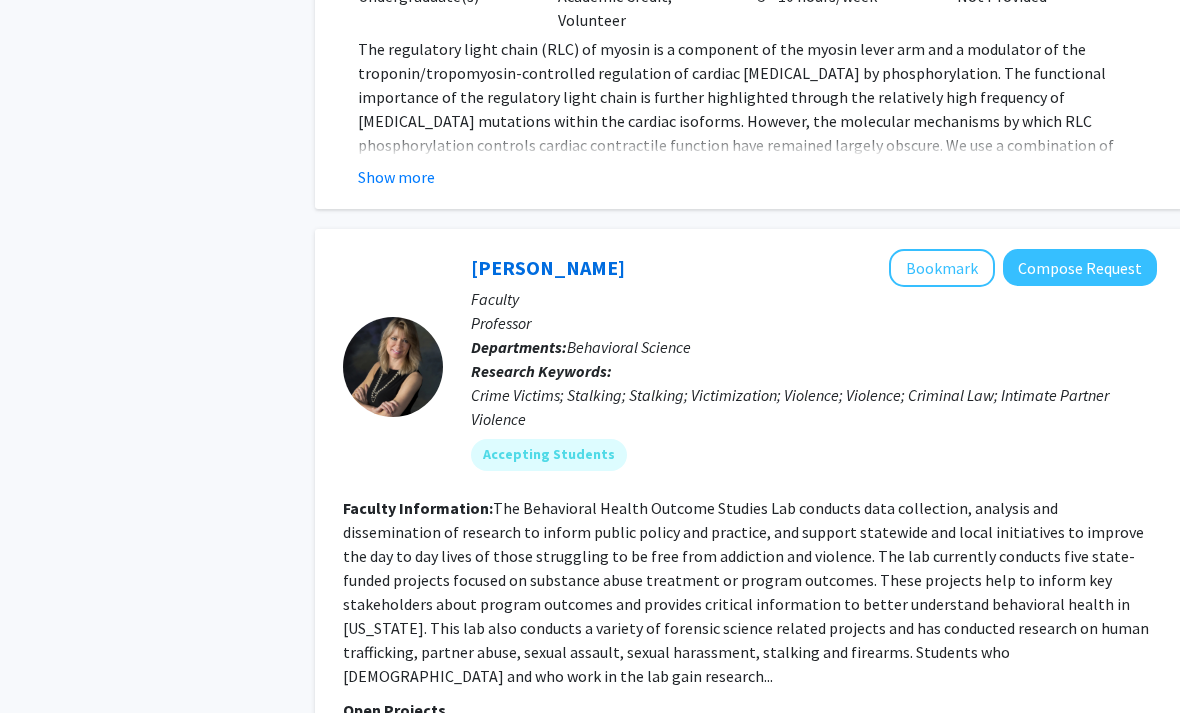 scroll, scrollTop: 7510, scrollLeft: 0, axis: vertical 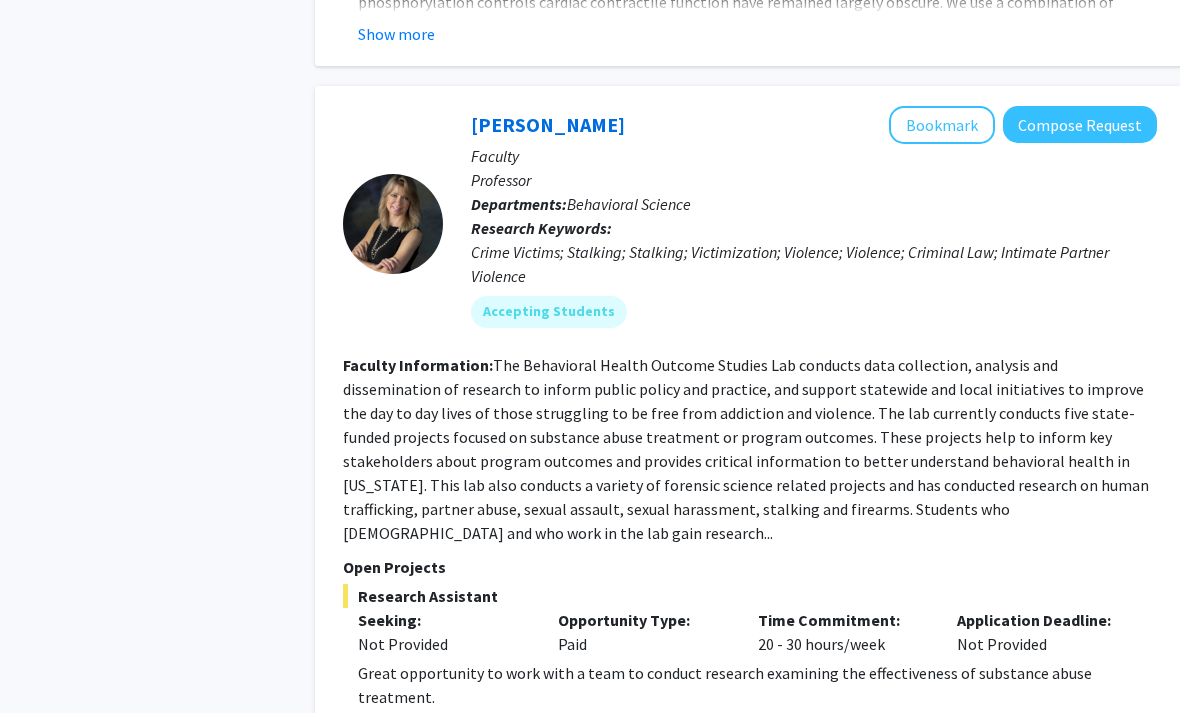 click on "Show more" 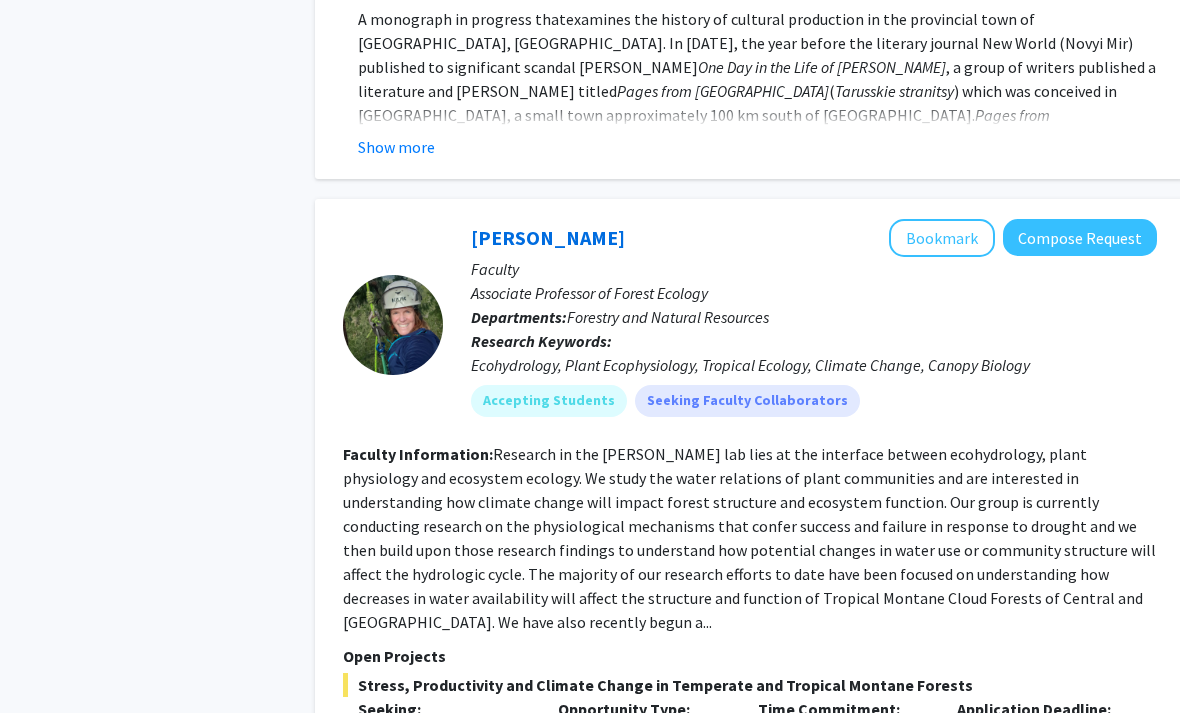 scroll, scrollTop: 10485, scrollLeft: 0, axis: vertical 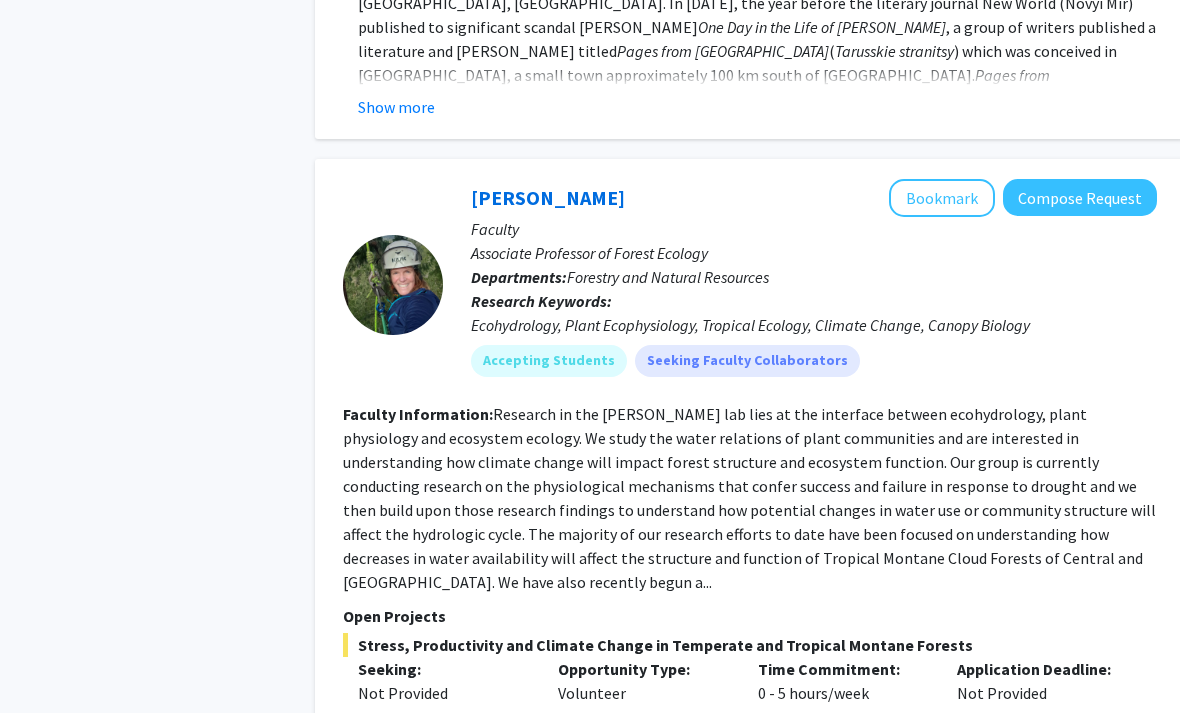 click on "Show more" 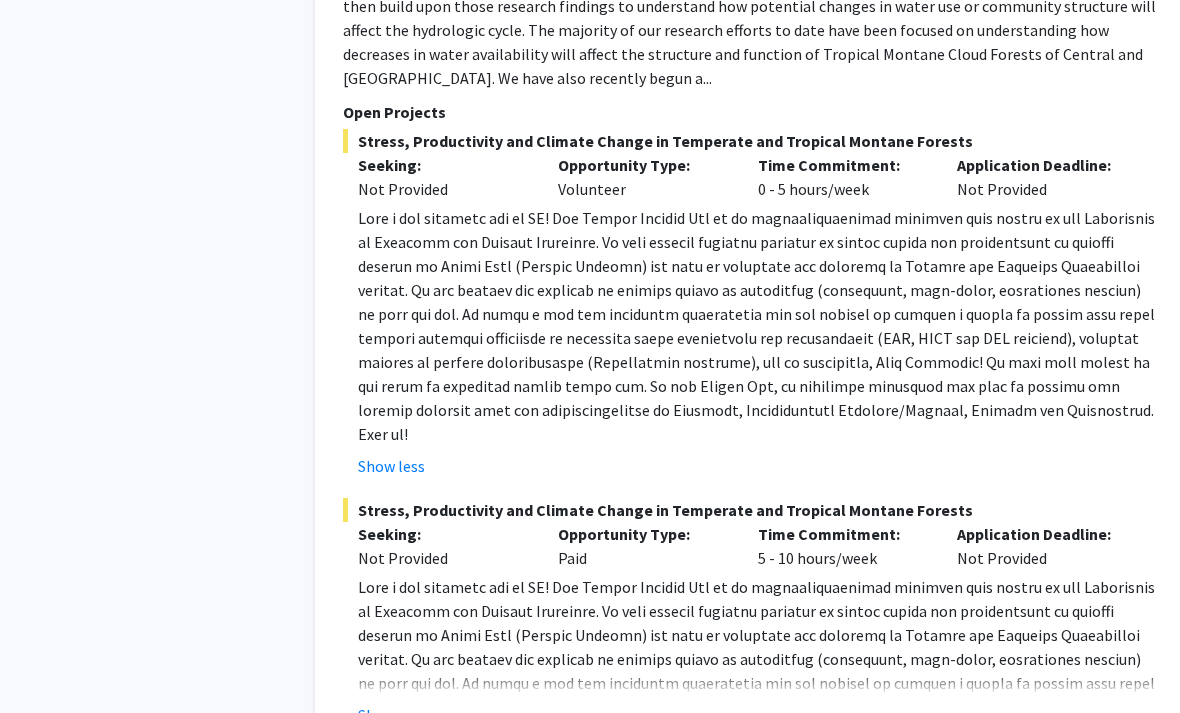 scroll, scrollTop: 11115, scrollLeft: 0, axis: vertical 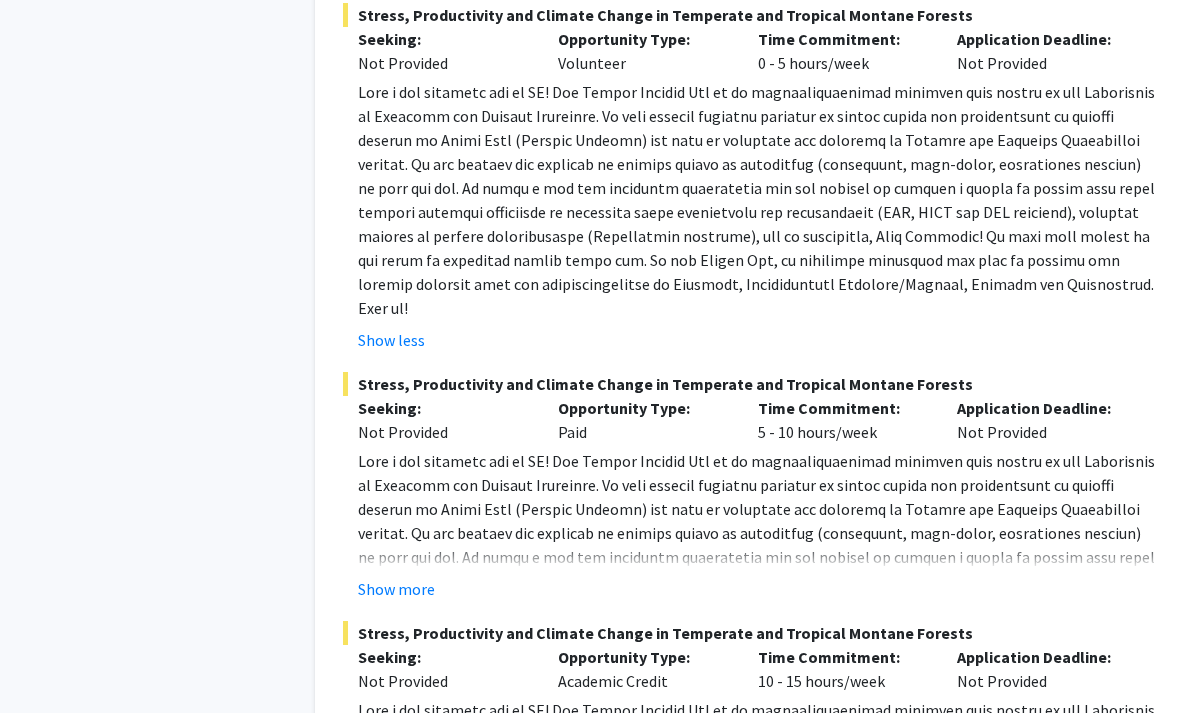 click on "2" 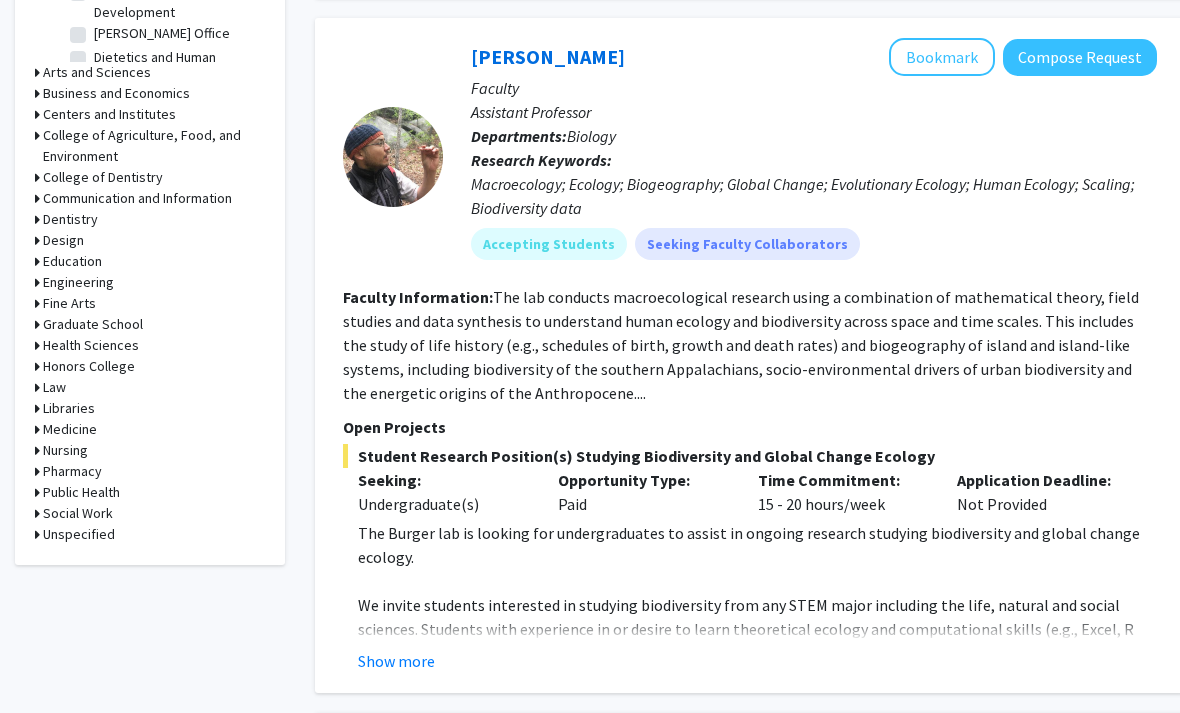 scroll, scrollTop: 823, scrollLeft: 0, axis: vertical 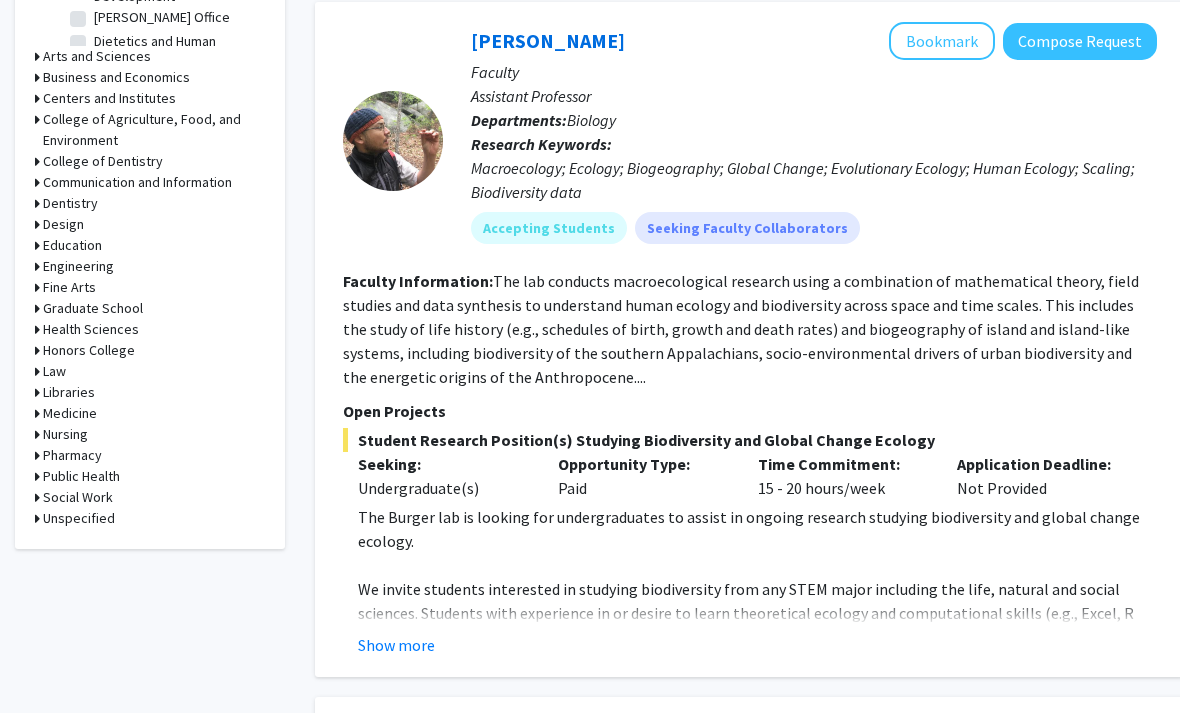 click on "Show more" 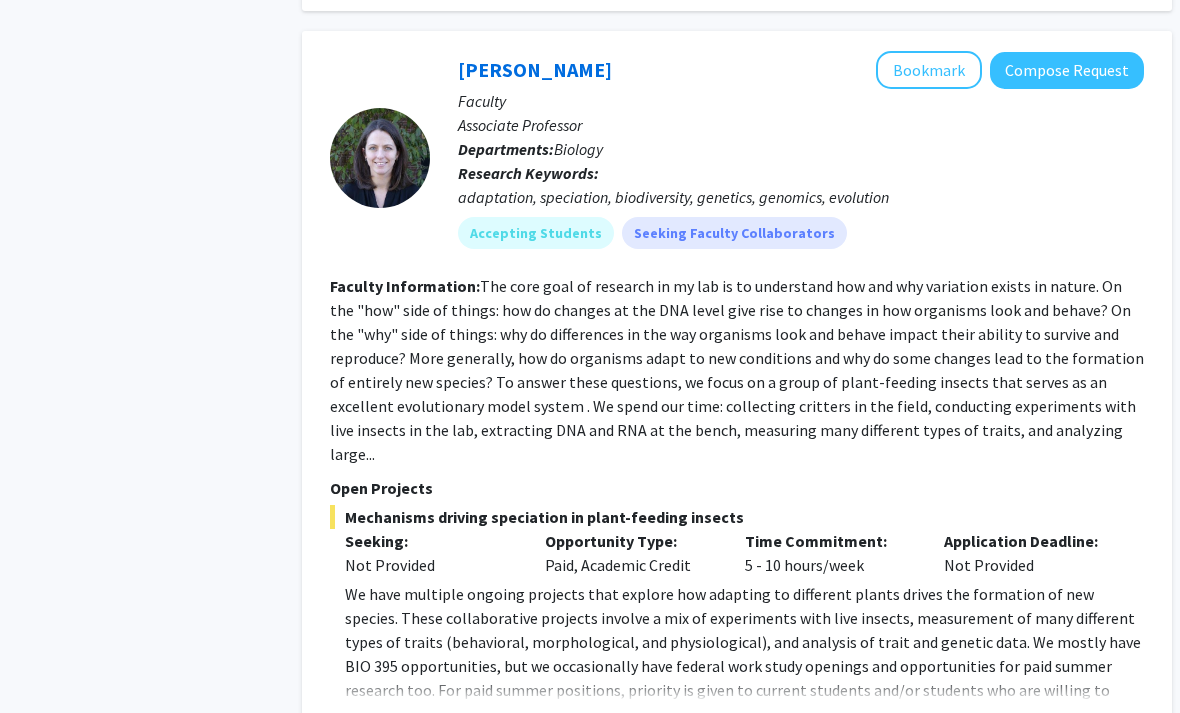 scroll, scrollTop: 1705, scrollLeft: 13, axis: both 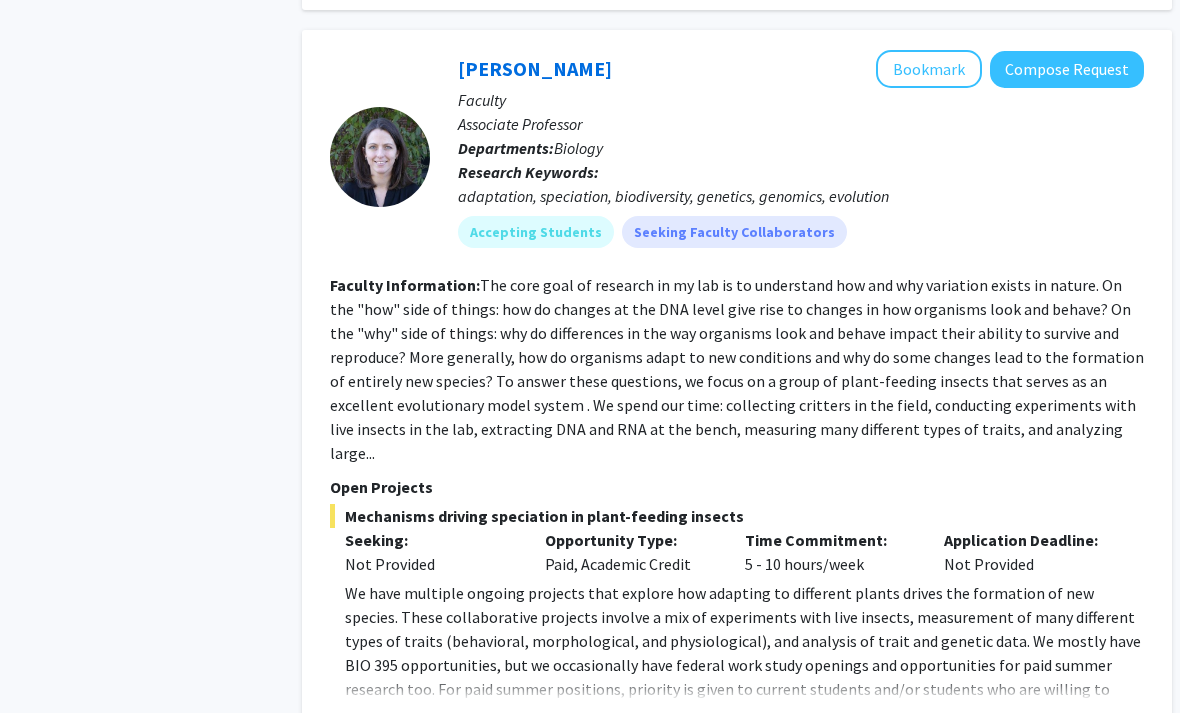 click on "Show more" 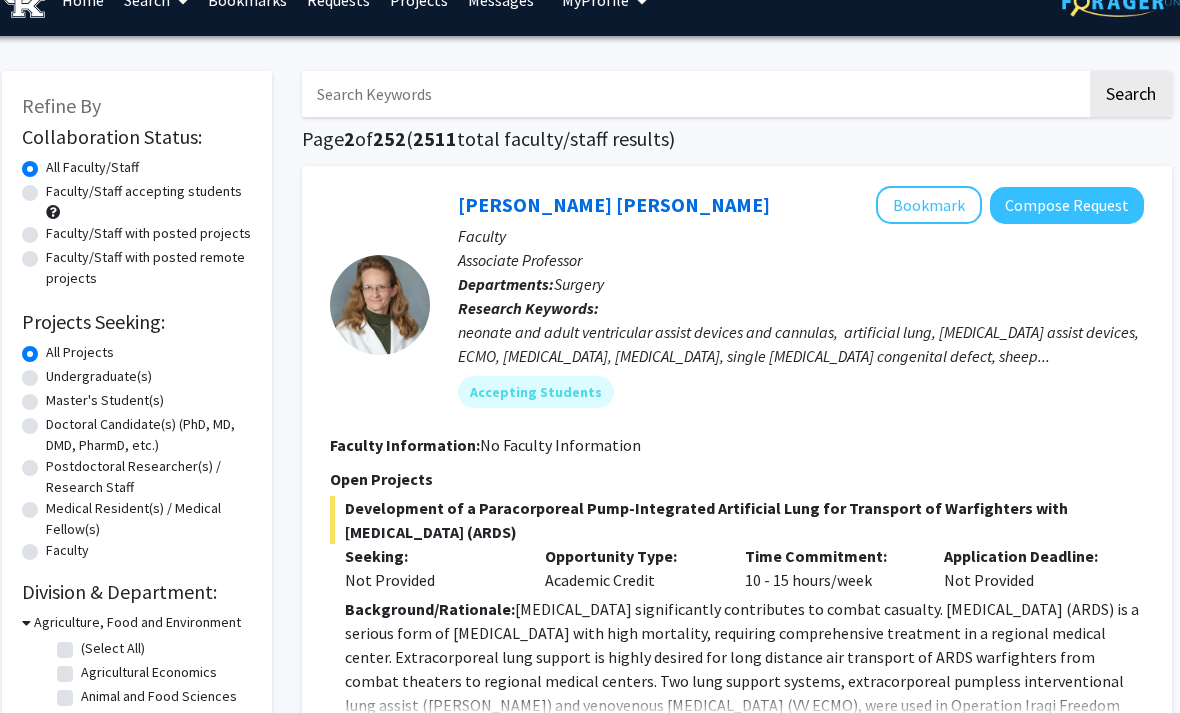 scroll, scrollTop: 35, scrollLeft: 13, axis: both 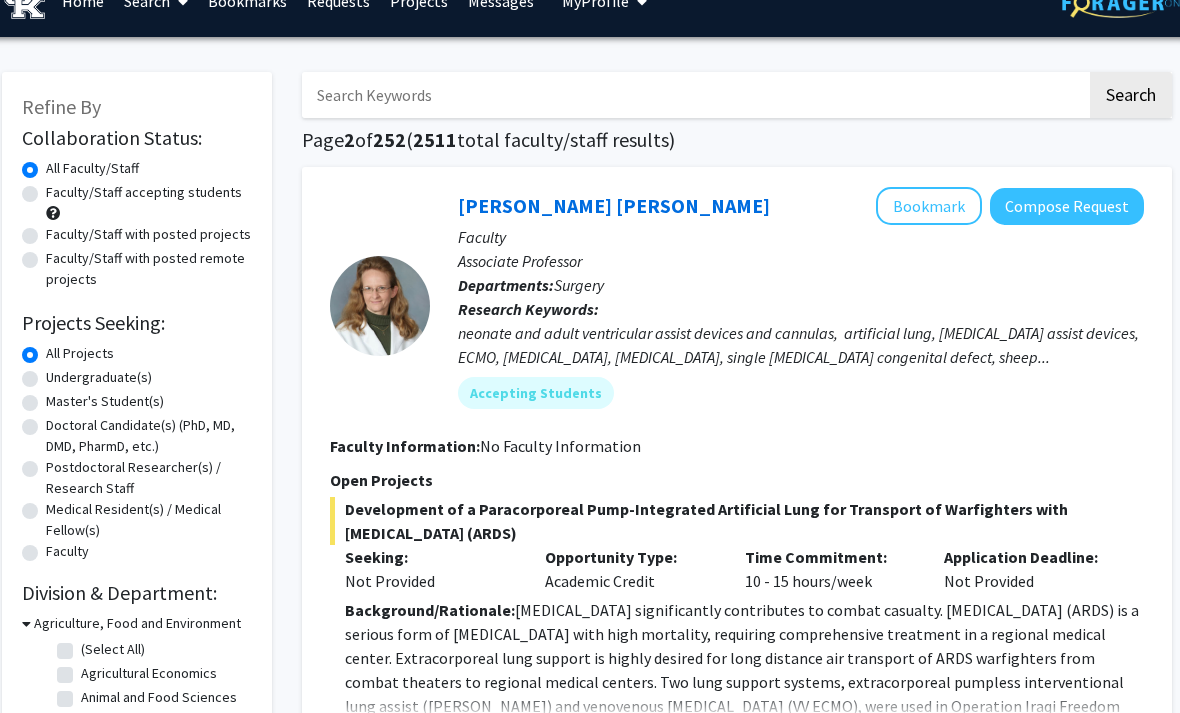 click on "Faculty/Staff accepting students" 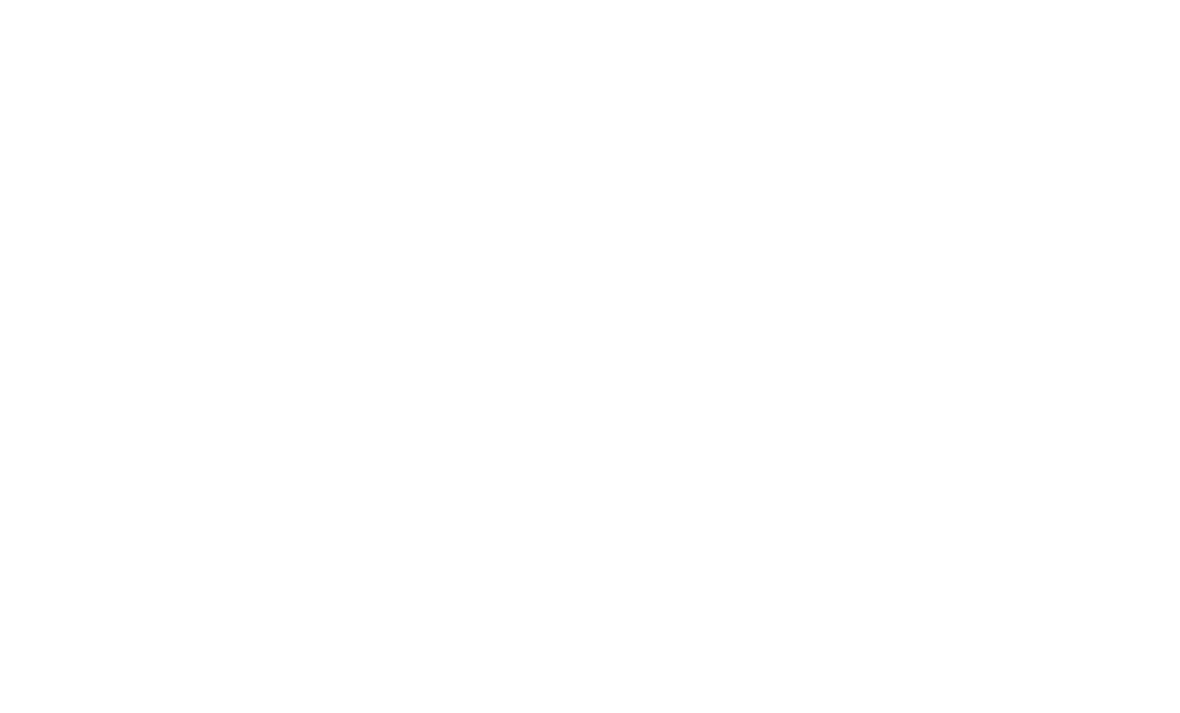 scroll, scrollTop: 10635, scrollLeft: 0, axis: vertical 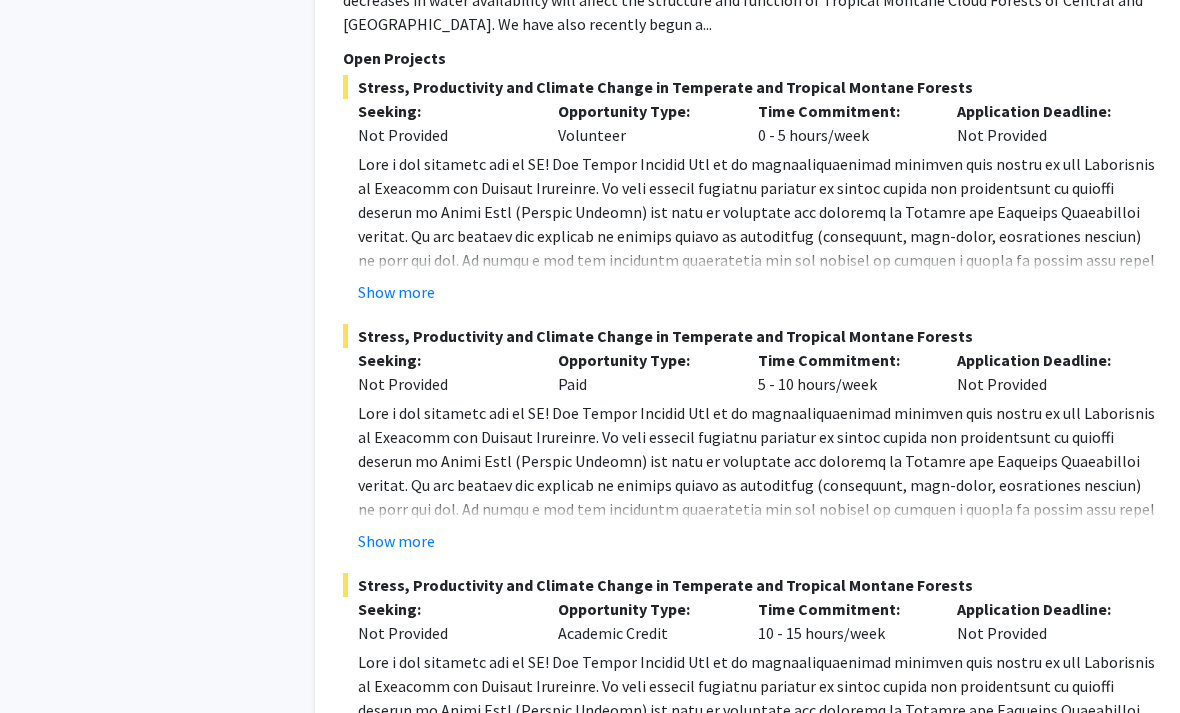 click on "2" 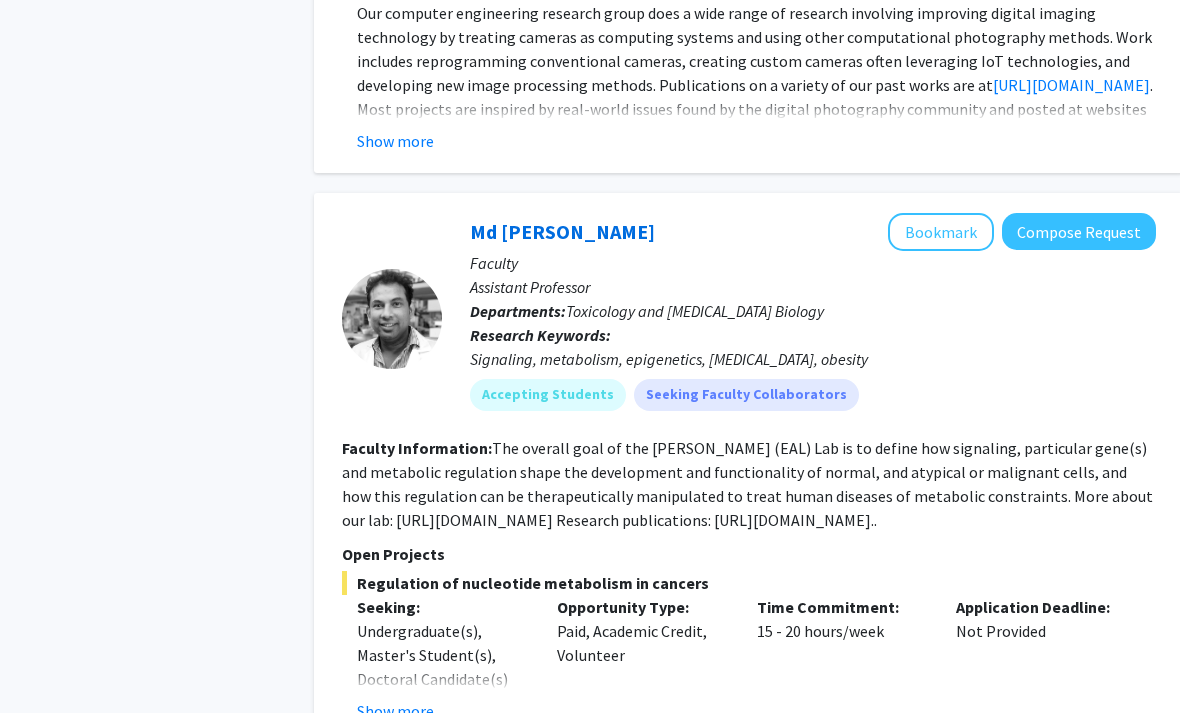 scroll, scrollTop: 6991, scrollLeft: 0, axis: vertical 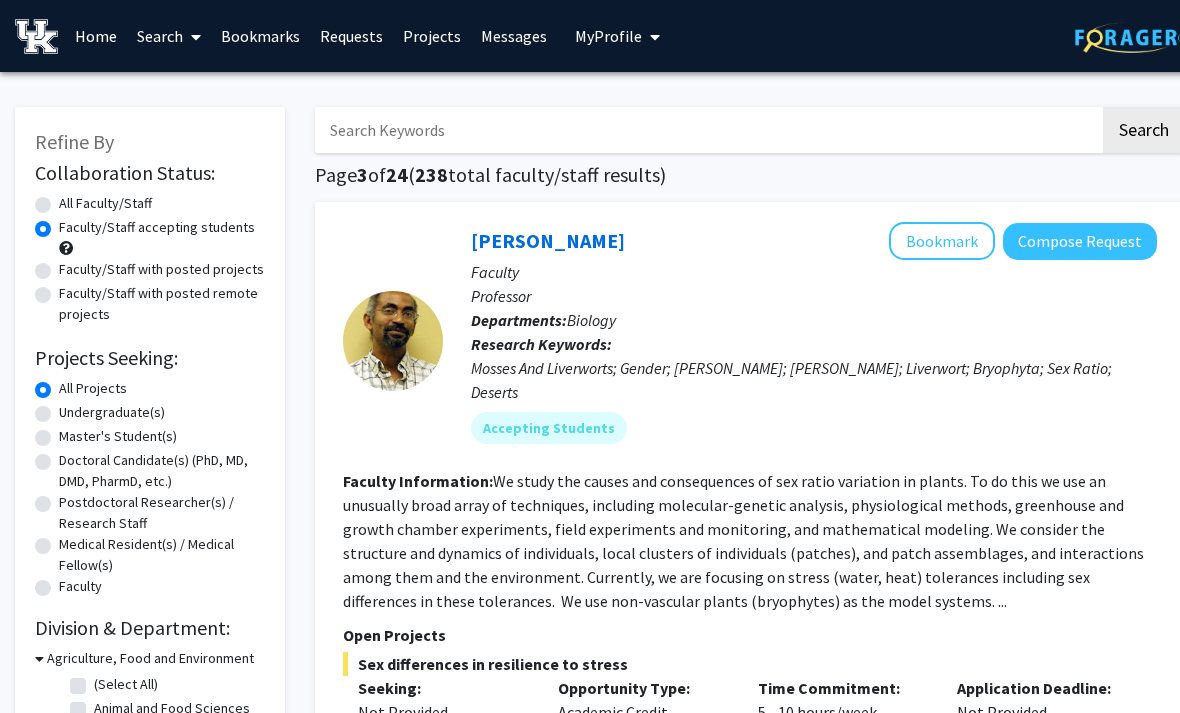 click at bounding box center [707, 130] 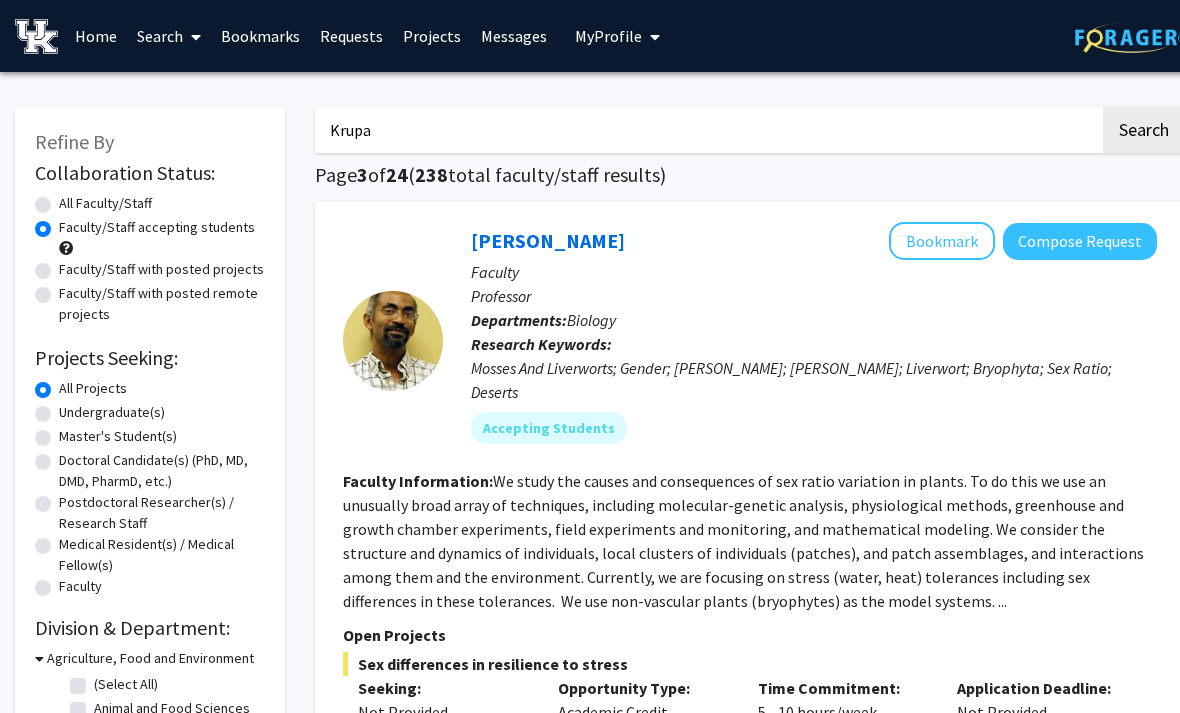 type on "Krupa" 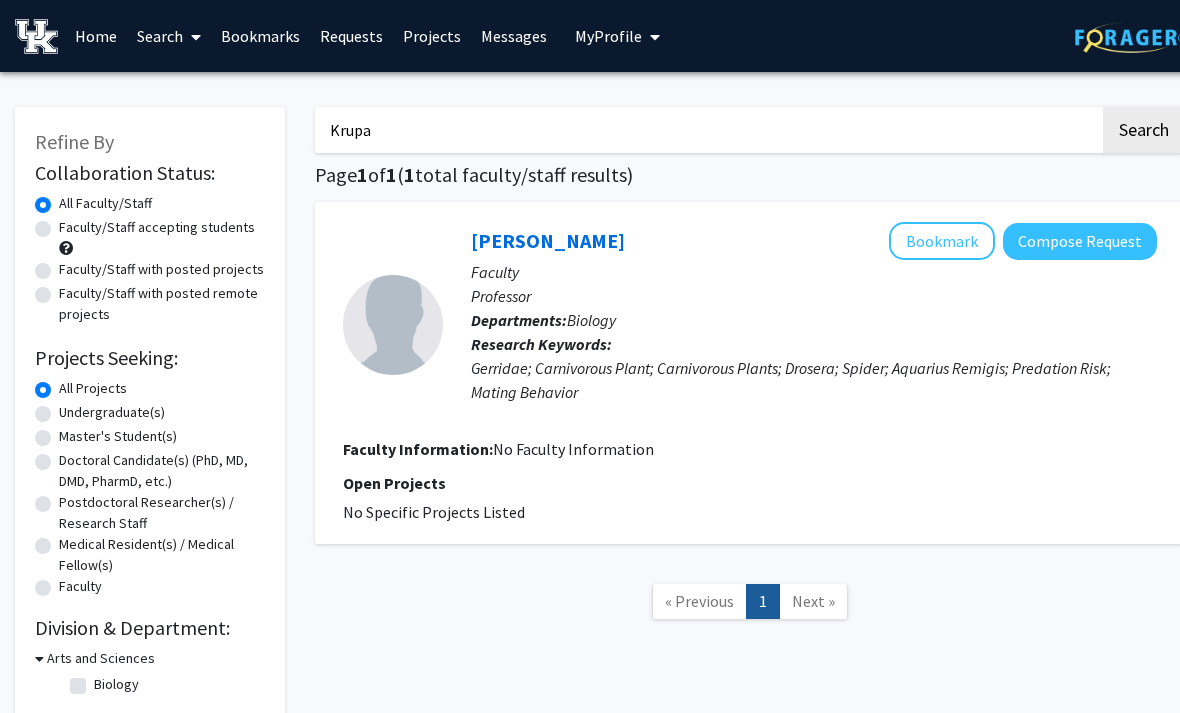 click on "Krupa" at bounding box center [707, 130] 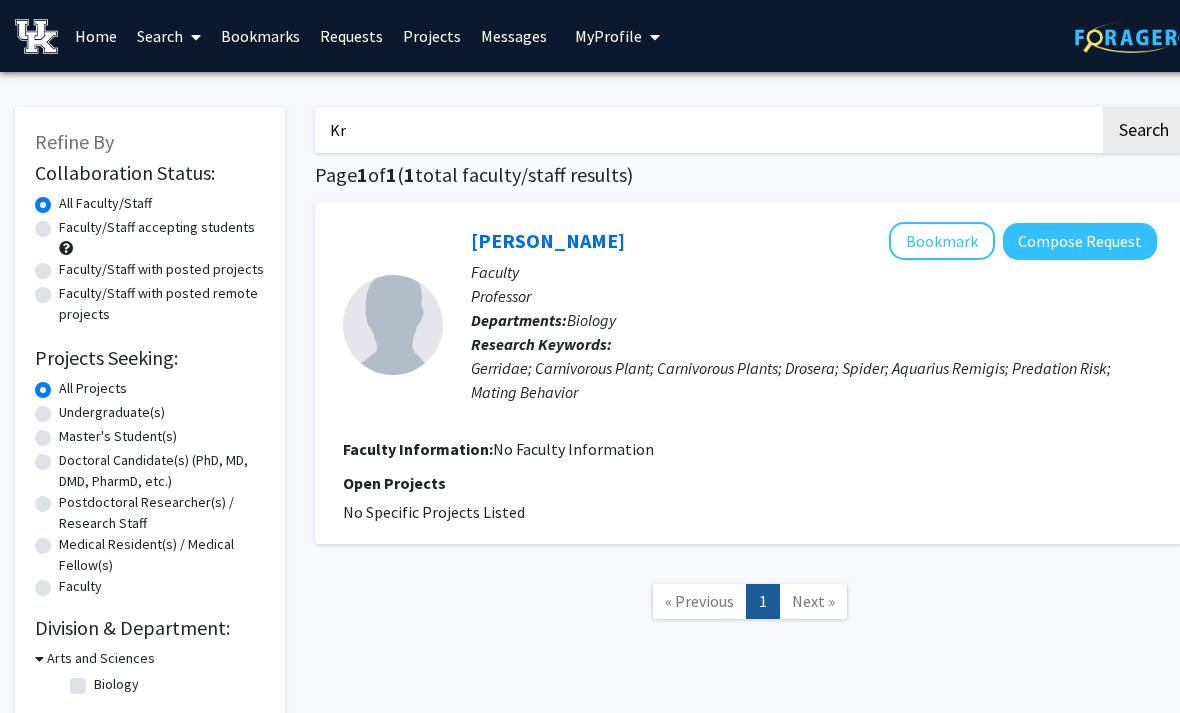 type on "K" 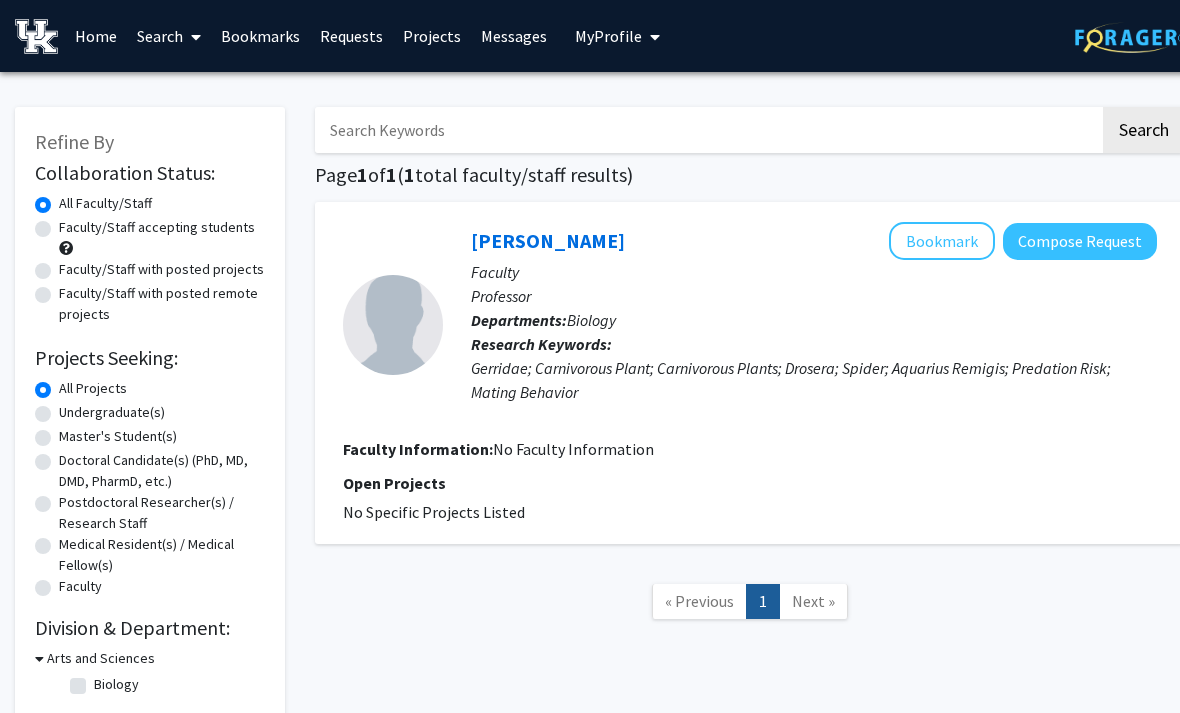 type 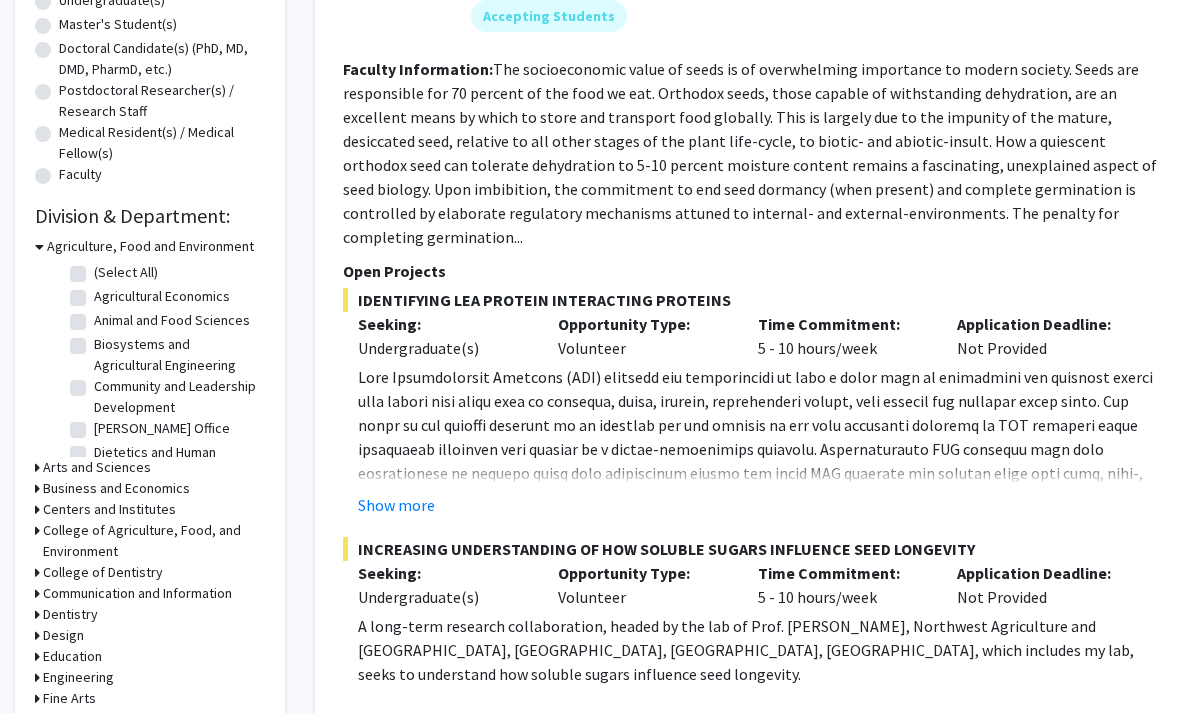 scroll, scrollTop: 412, scrollLeft: 0, axis: vertical 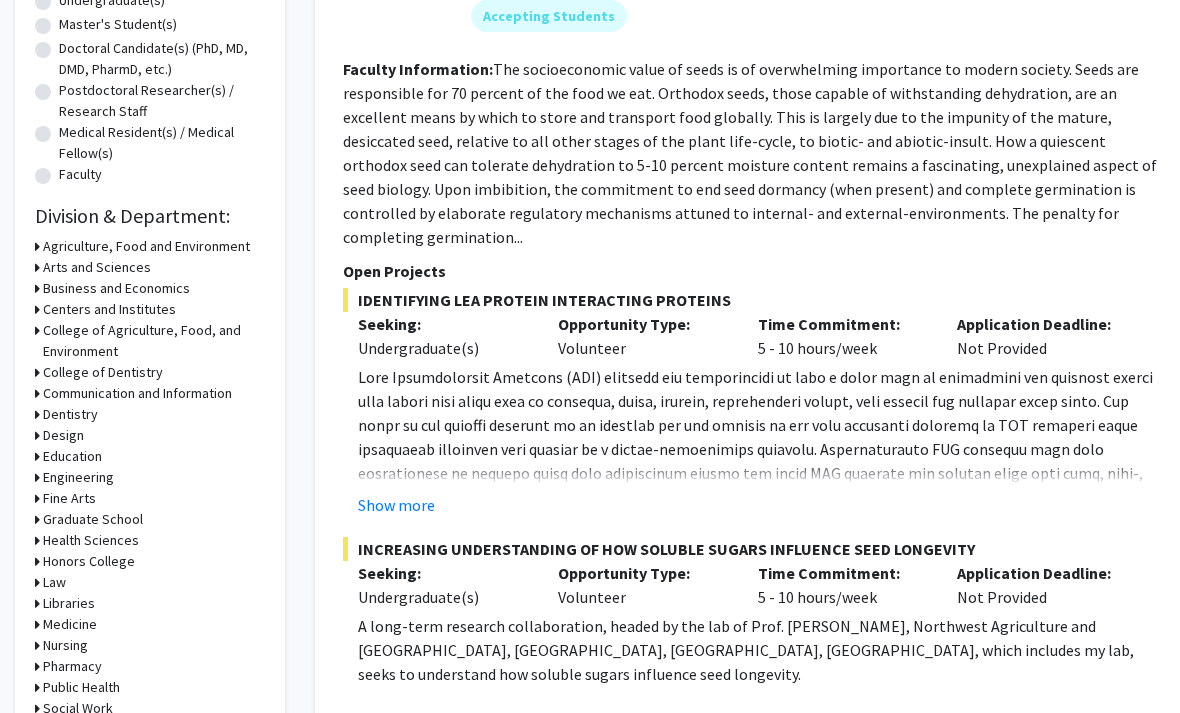 click 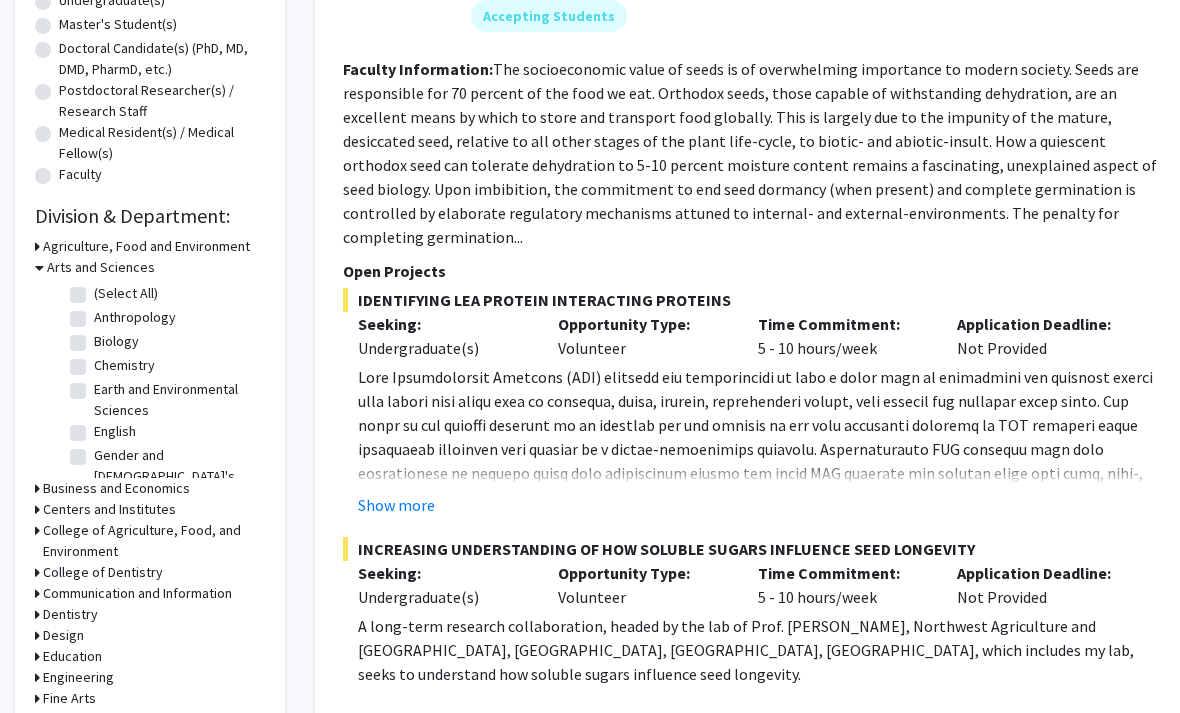click on "Biology" 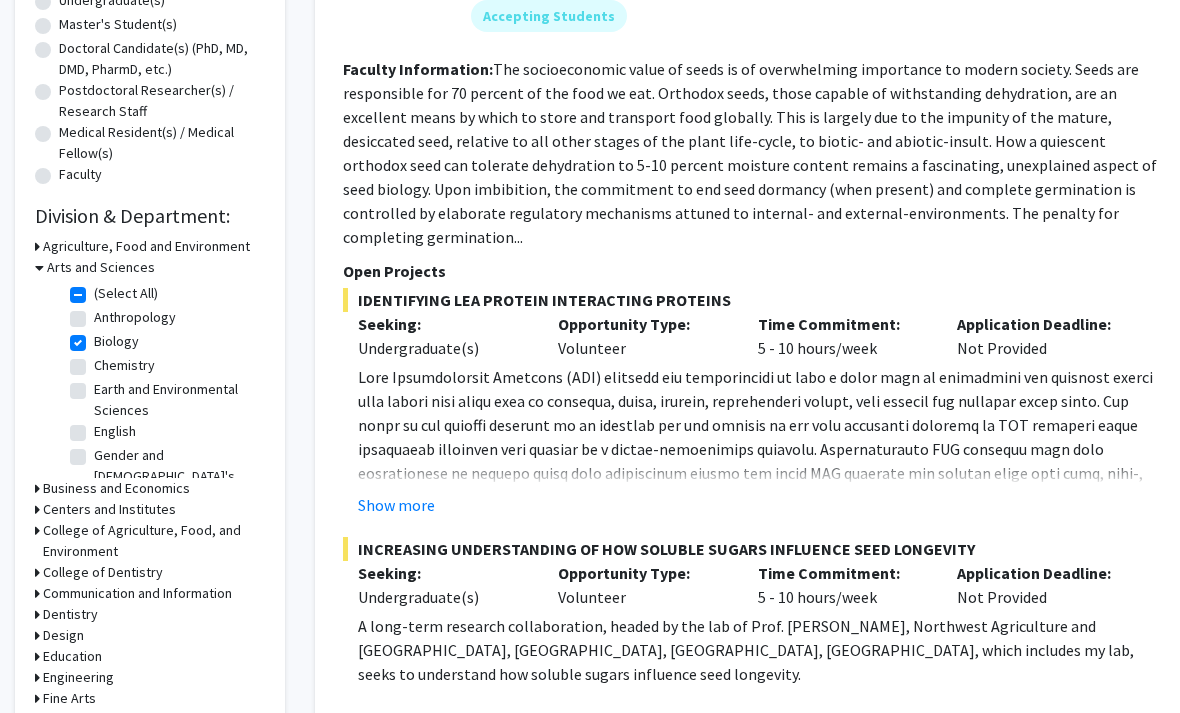 checkbox on "true" 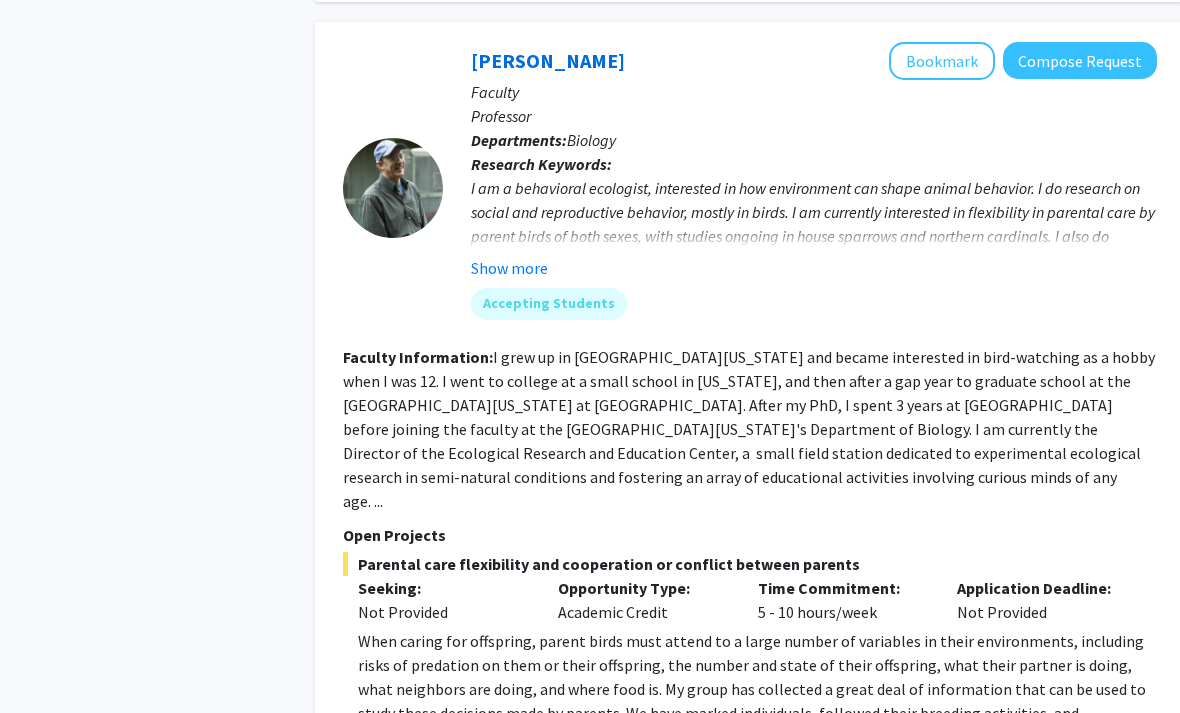 scroll, scrollTop: 878, scrollLeft: 0, axis: vertical 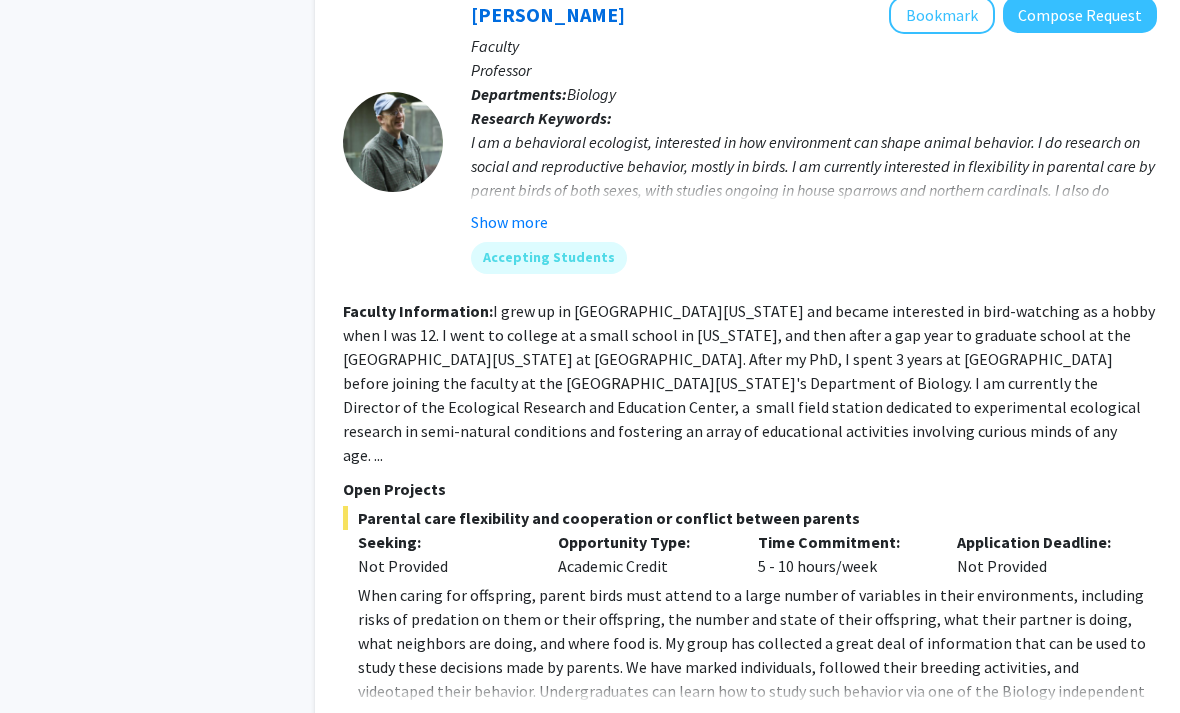 click on "Show more" 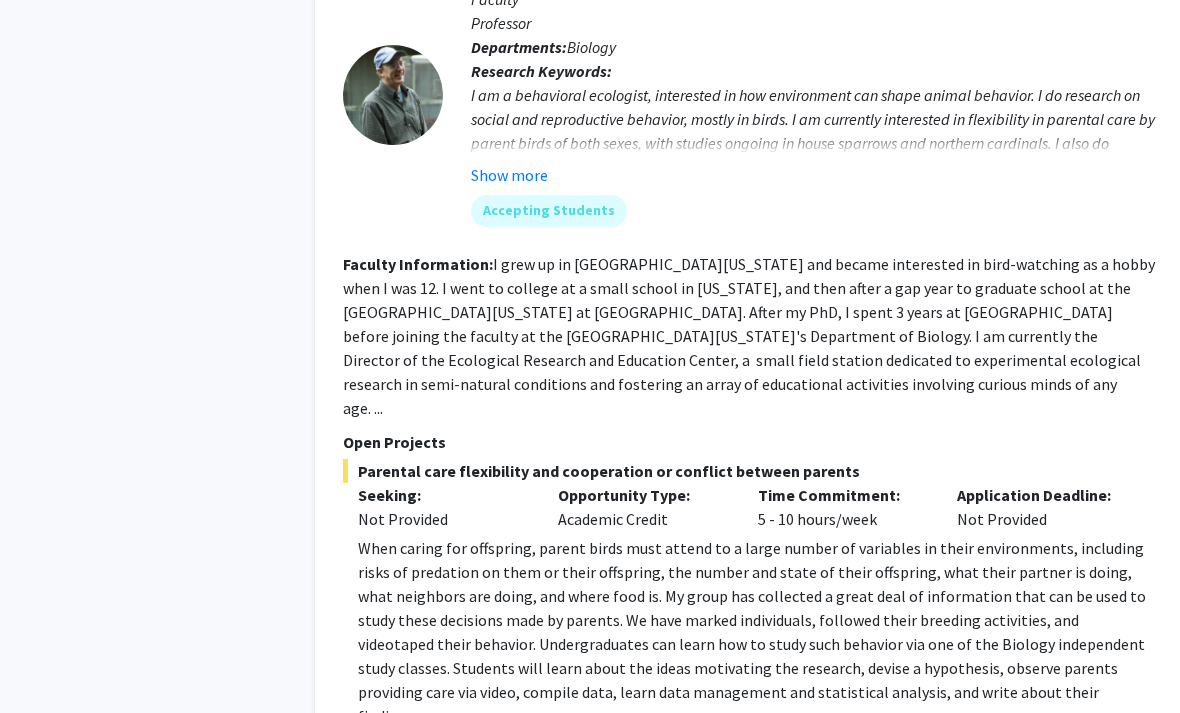 scroll, scrollTop: 964, scrollLeft: 0, axis: vertical 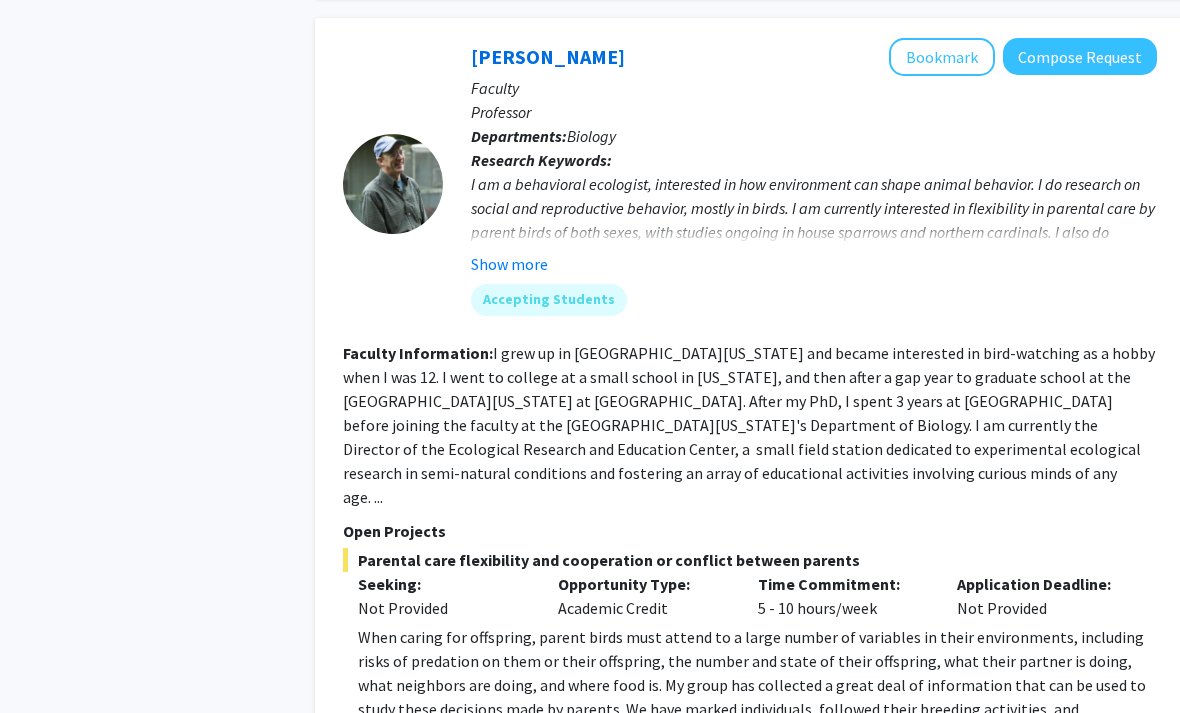 click on "Show more" 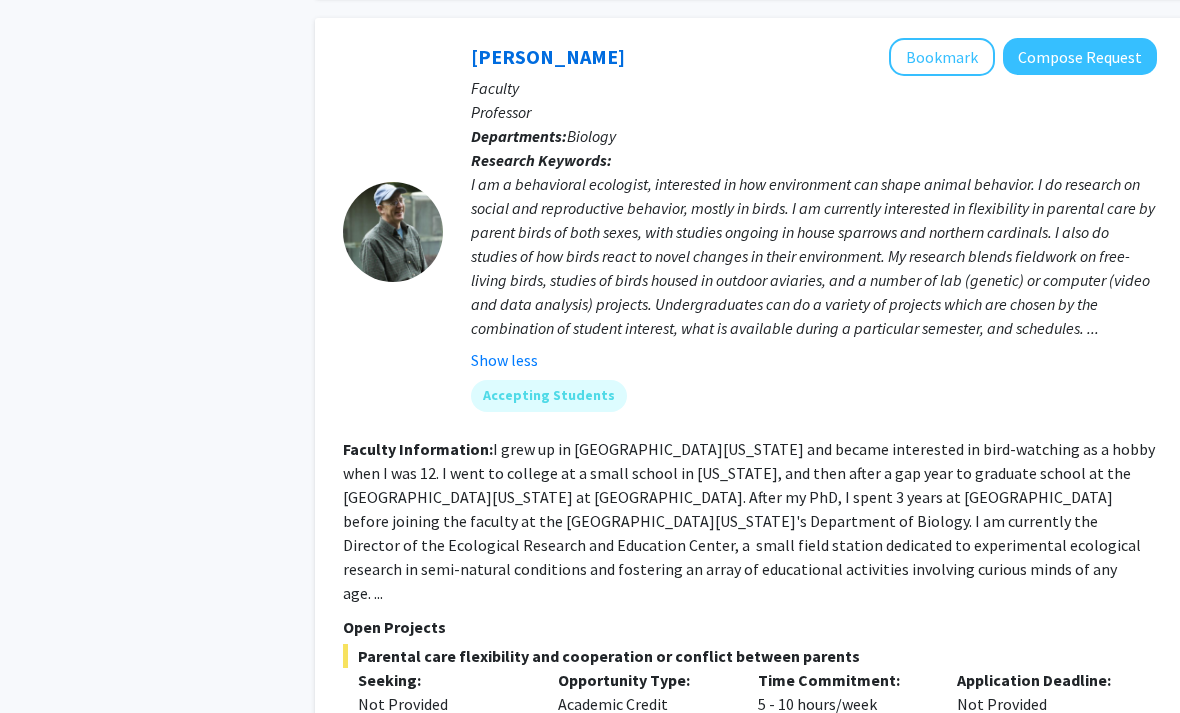 click on "Compose Request" 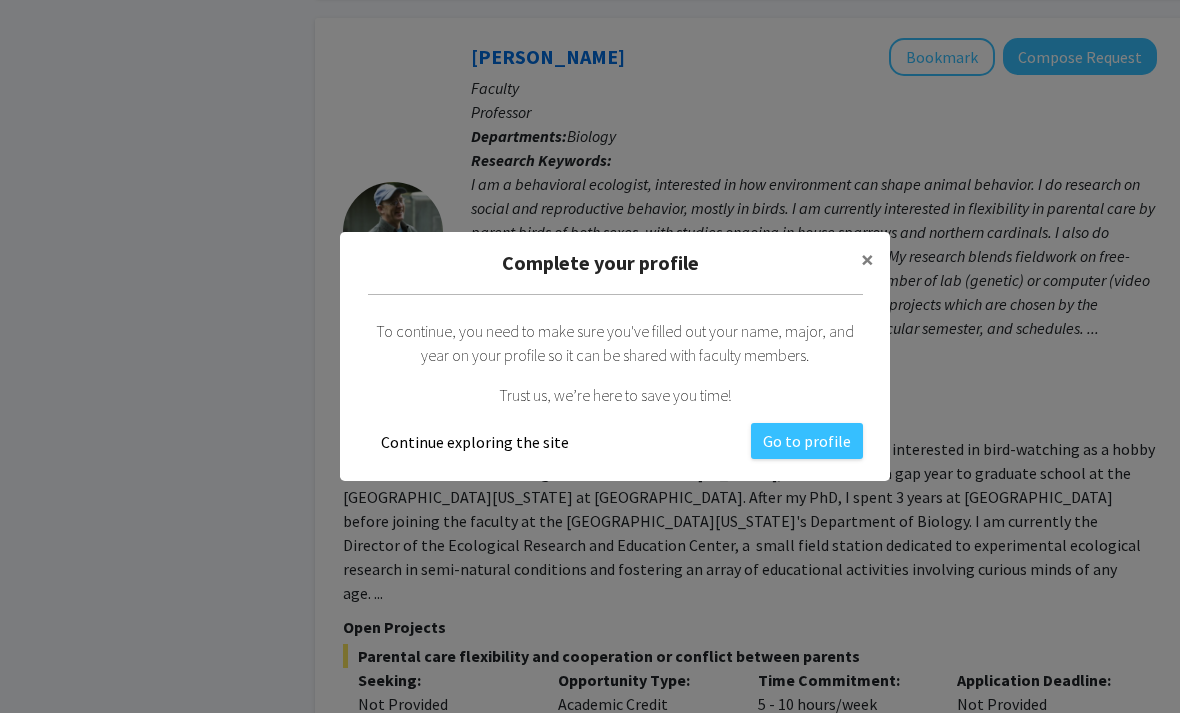 click on "×" at bounding box center (867, 259) 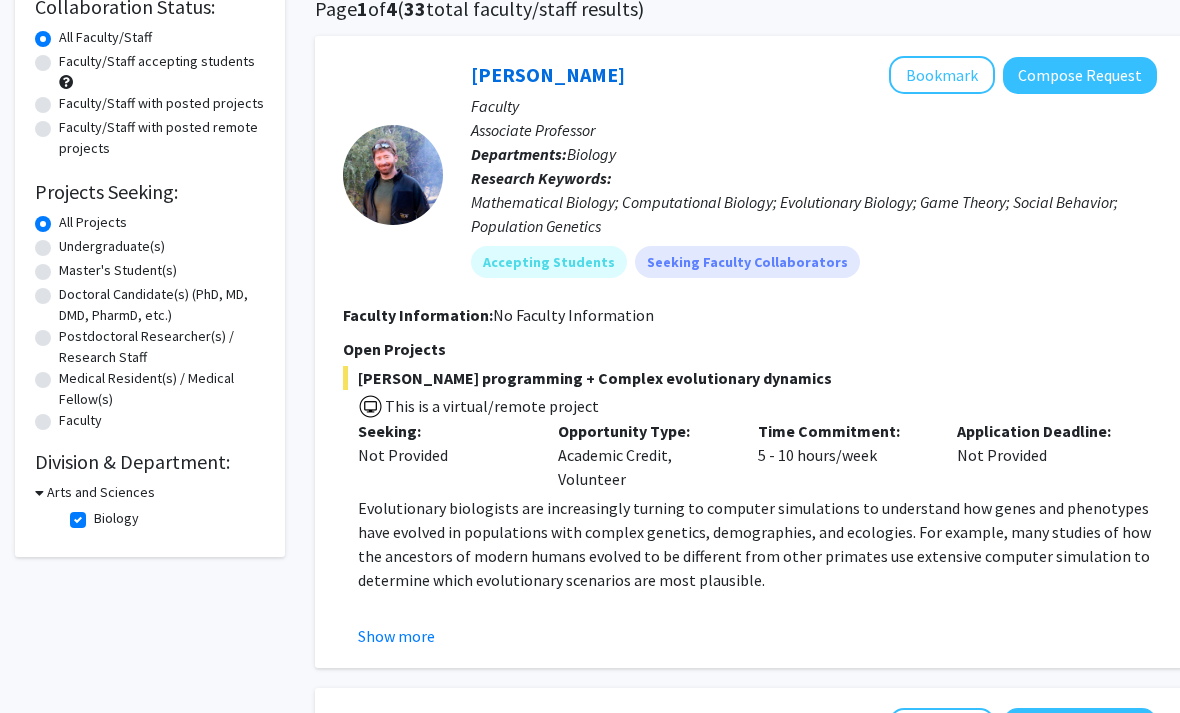 scroll, scrollTop: 0, scrollLeft: 0, axis: both 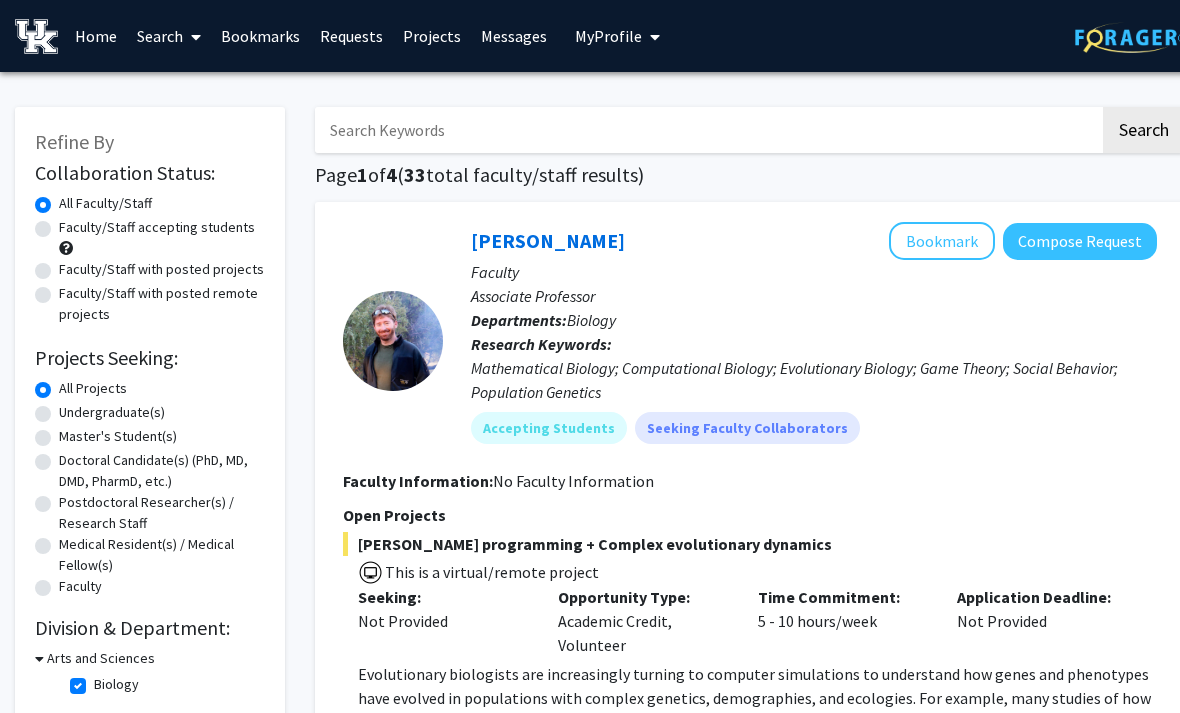 click at bounding box center [707, 130] 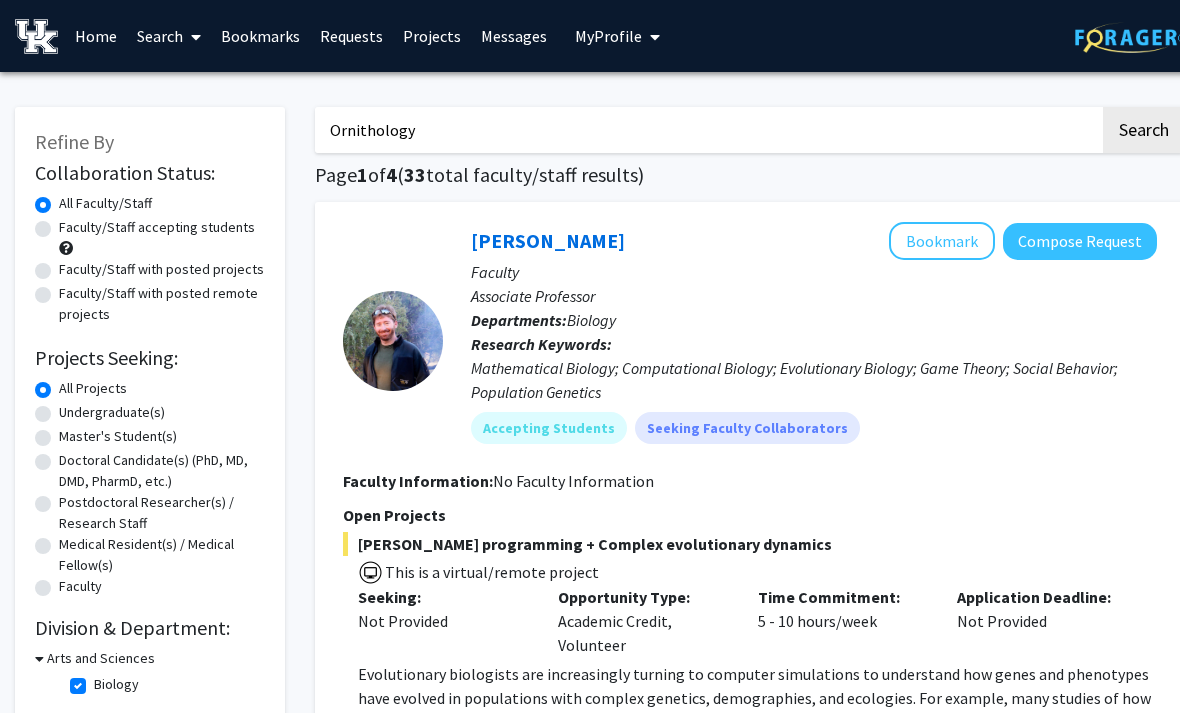 type on "Ornithology" 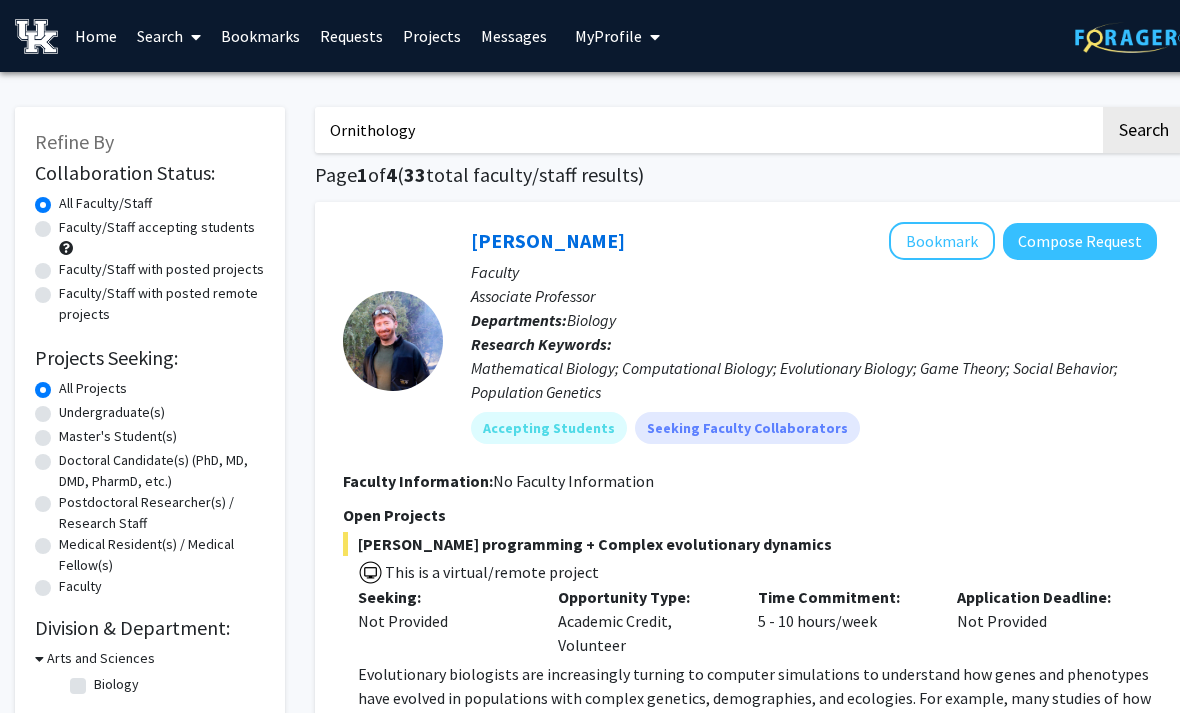 checkbox on "false" 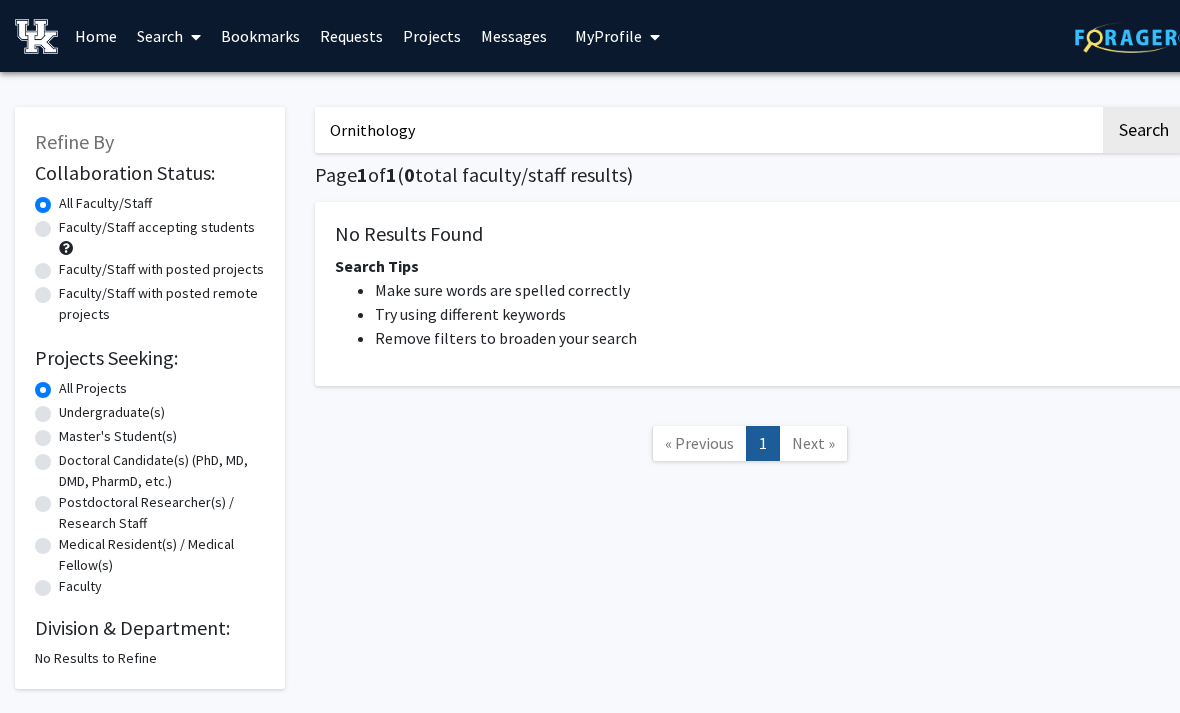 click on "Ornithology" at bounding box center [707, 130] 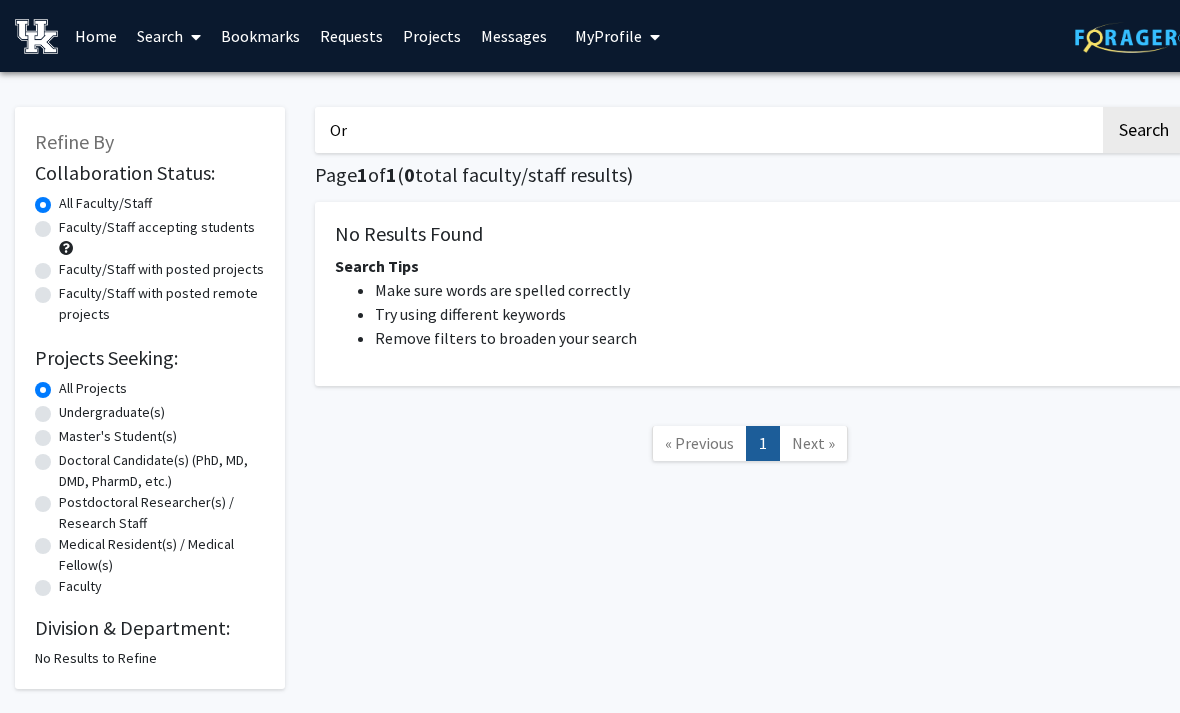 type on "O" 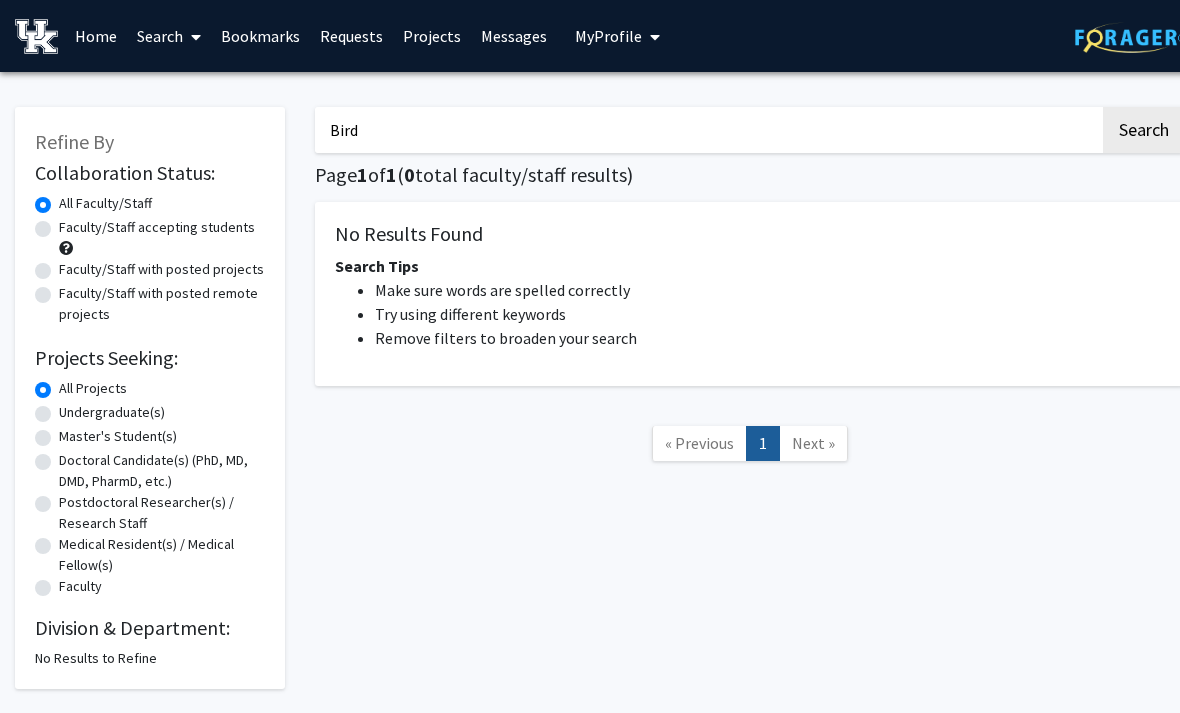 type on "Bird" 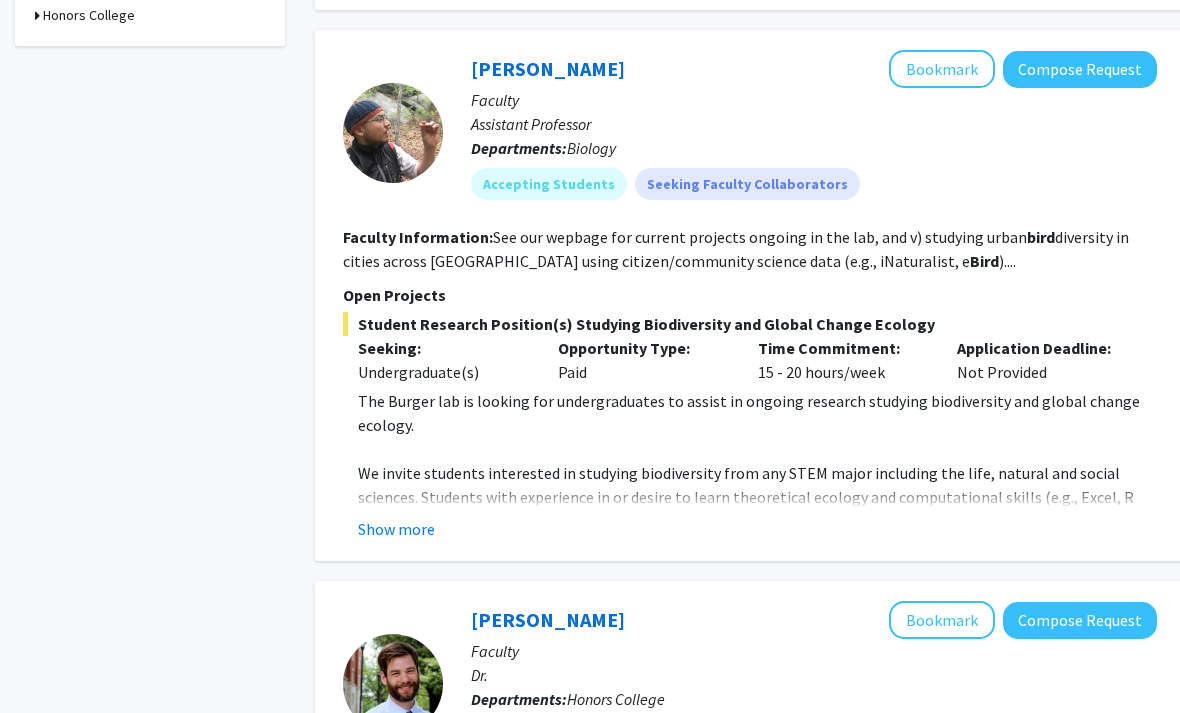 scroll, scrollTop: 829, scrollLeft: 0, axis: vertical 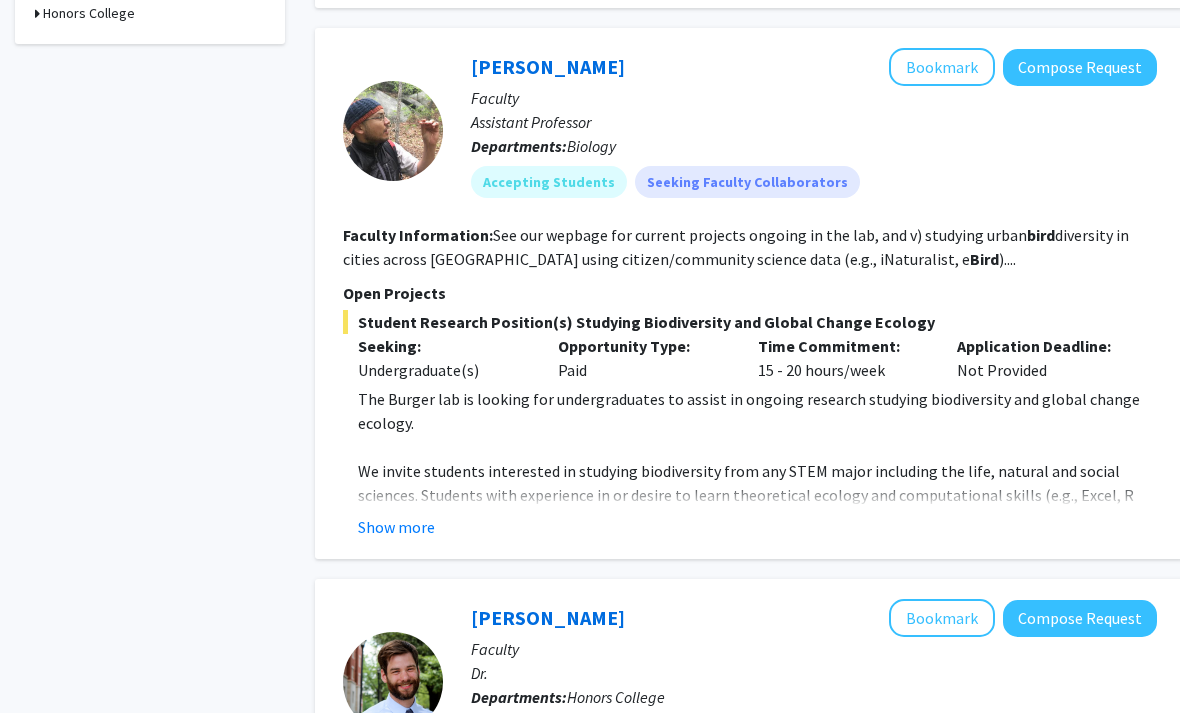 click on "Show more" 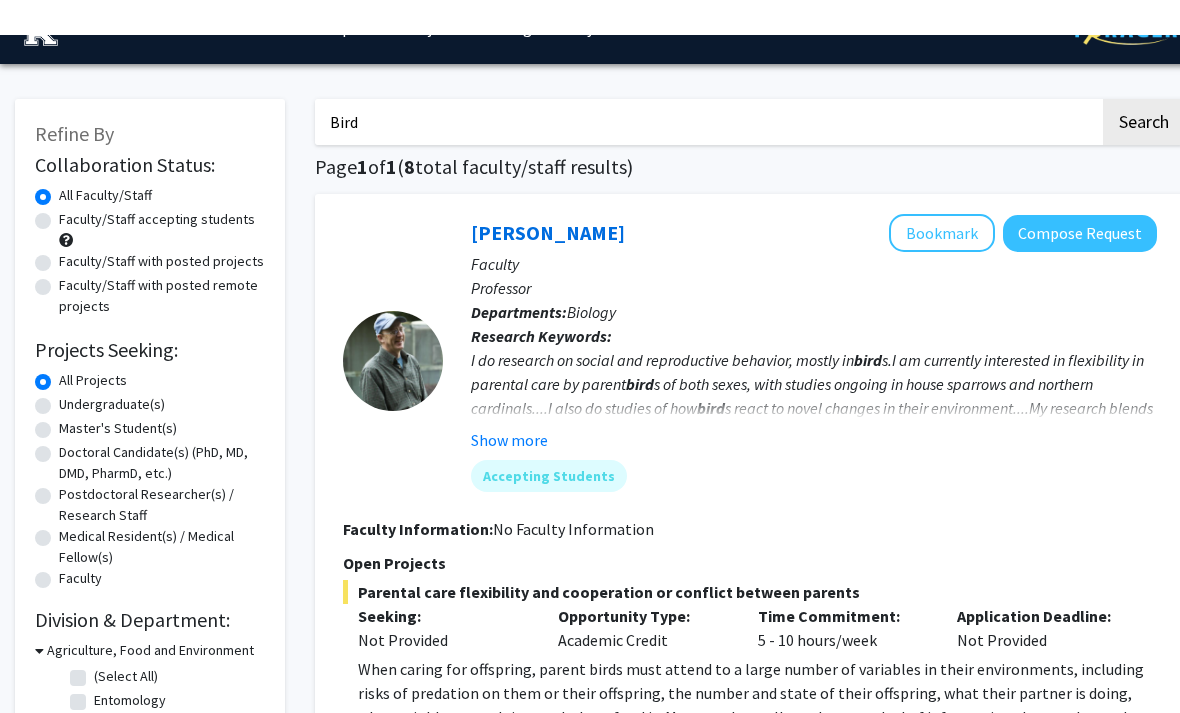 scroll, scrollTop: 0, scrollLeft: 0, axis: both 